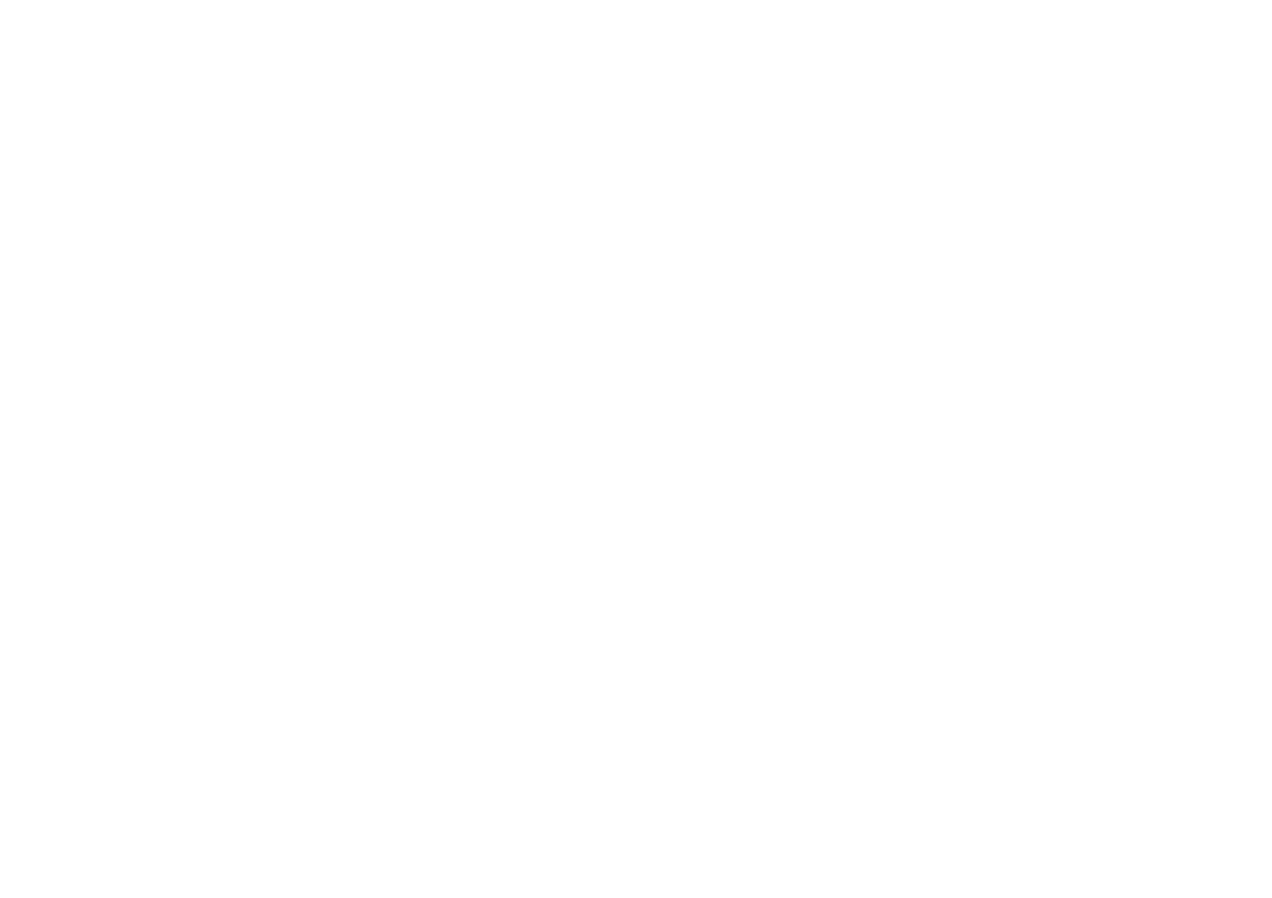 scroll, scrollTop: 0, scrollLeft: 0, axis: both 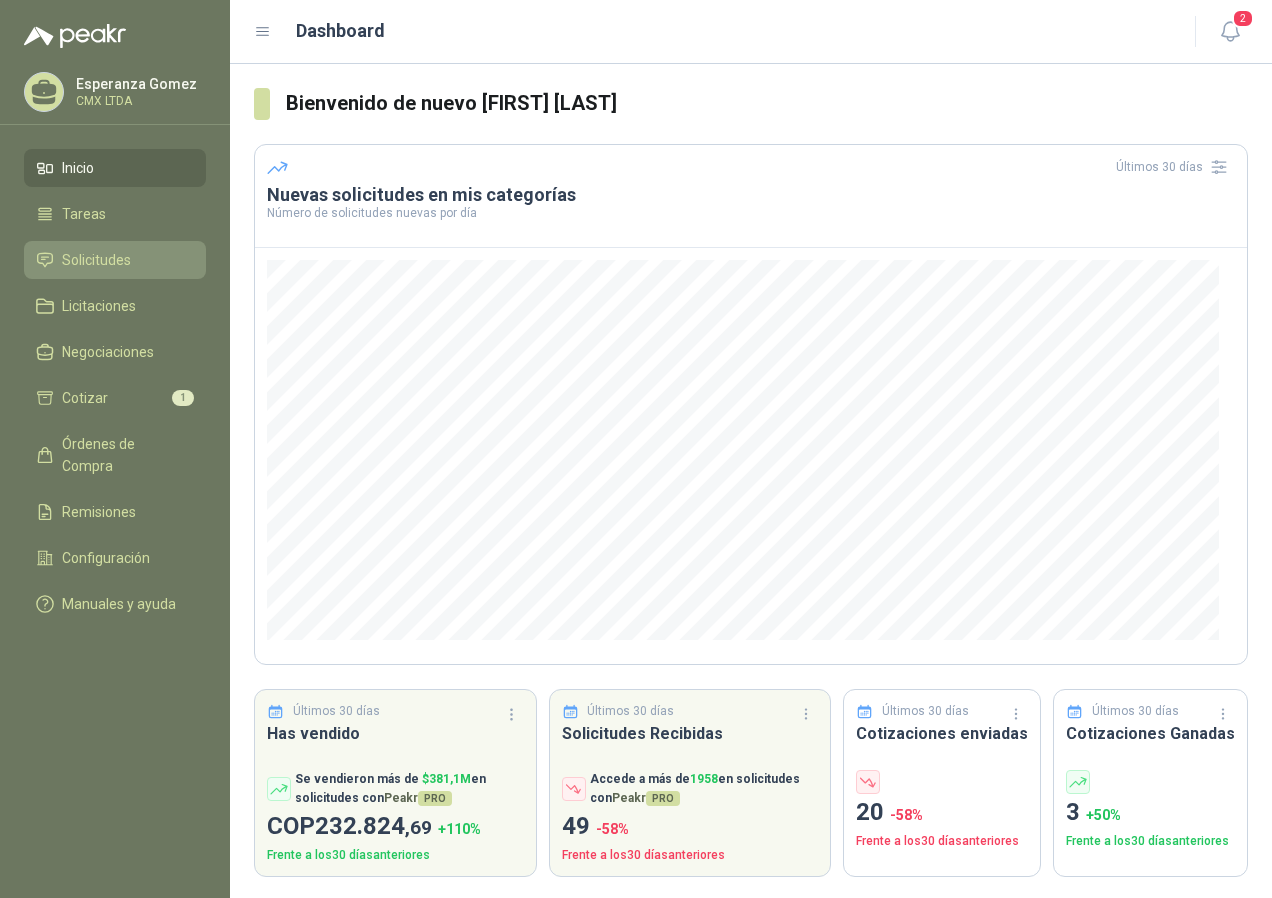 click on "Solicitudes" at bounding box center (96, 260) 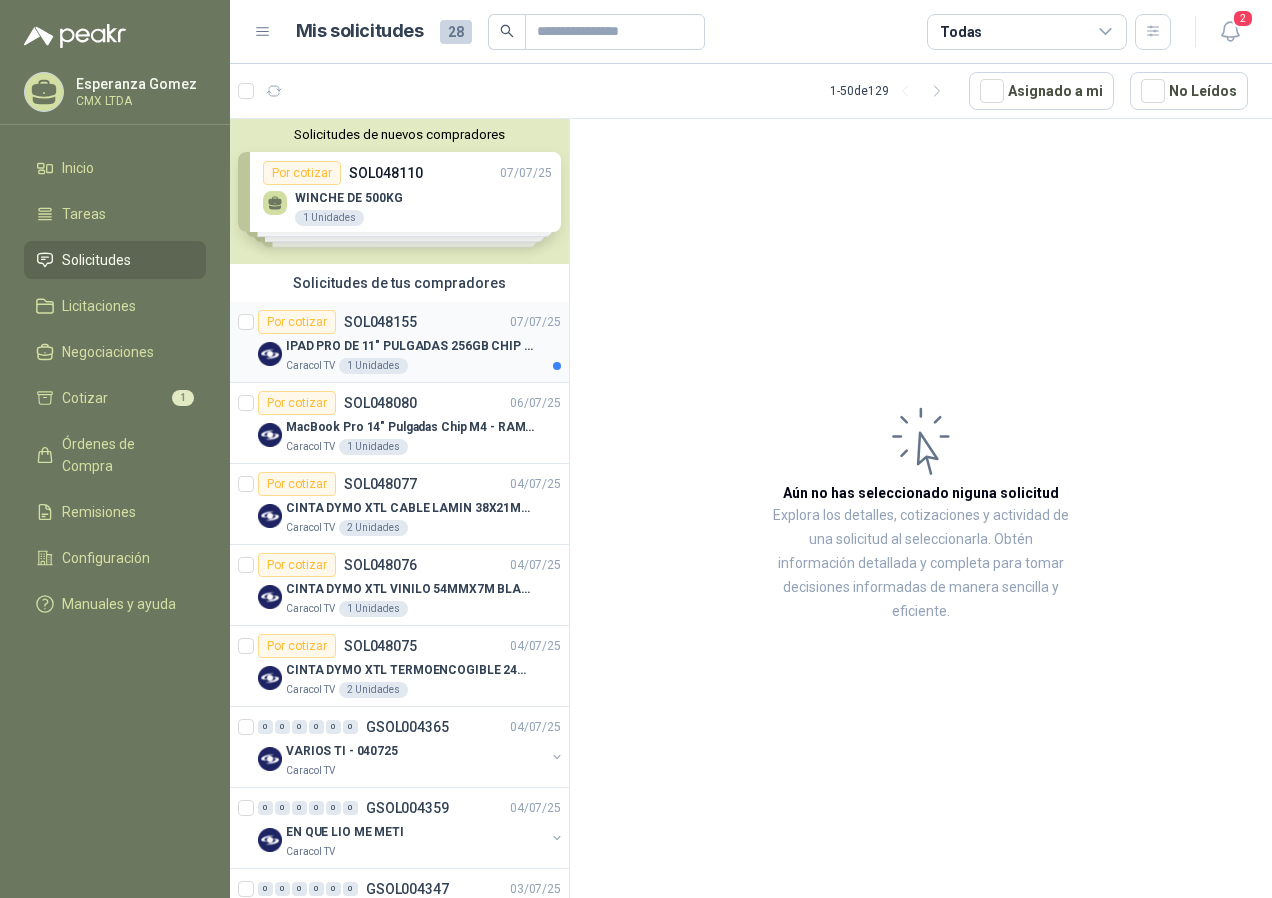 click on "IPAD PRO DE 11" PULGADAS 256GB CHIP M4 WIFI NEGRO - MVV83CL/A" at bounding box center (410, 346) 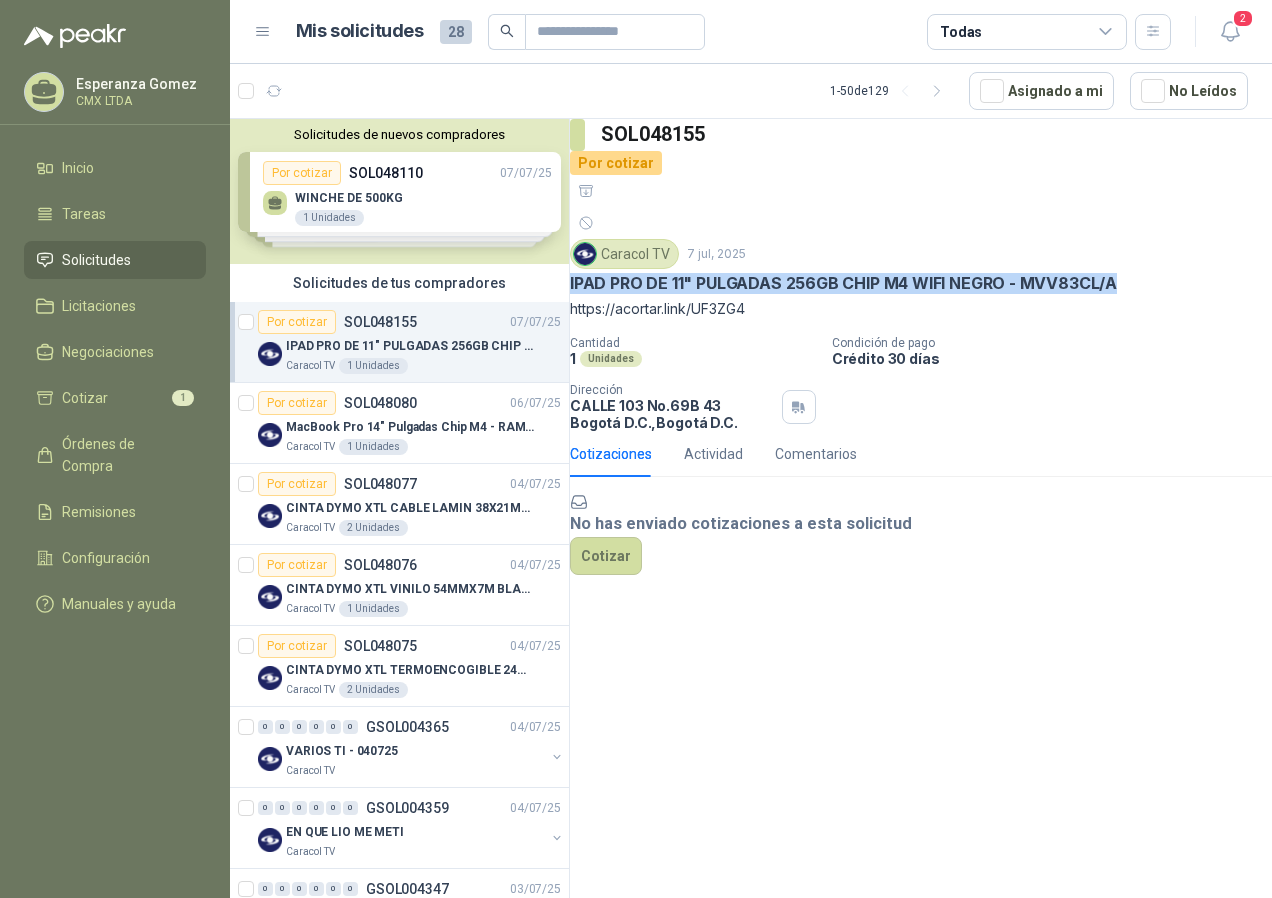 drag, startPoint x: 593, startPoint y: 224, endPoint x: 1174, endPoint y: 226, distance: 581.0034 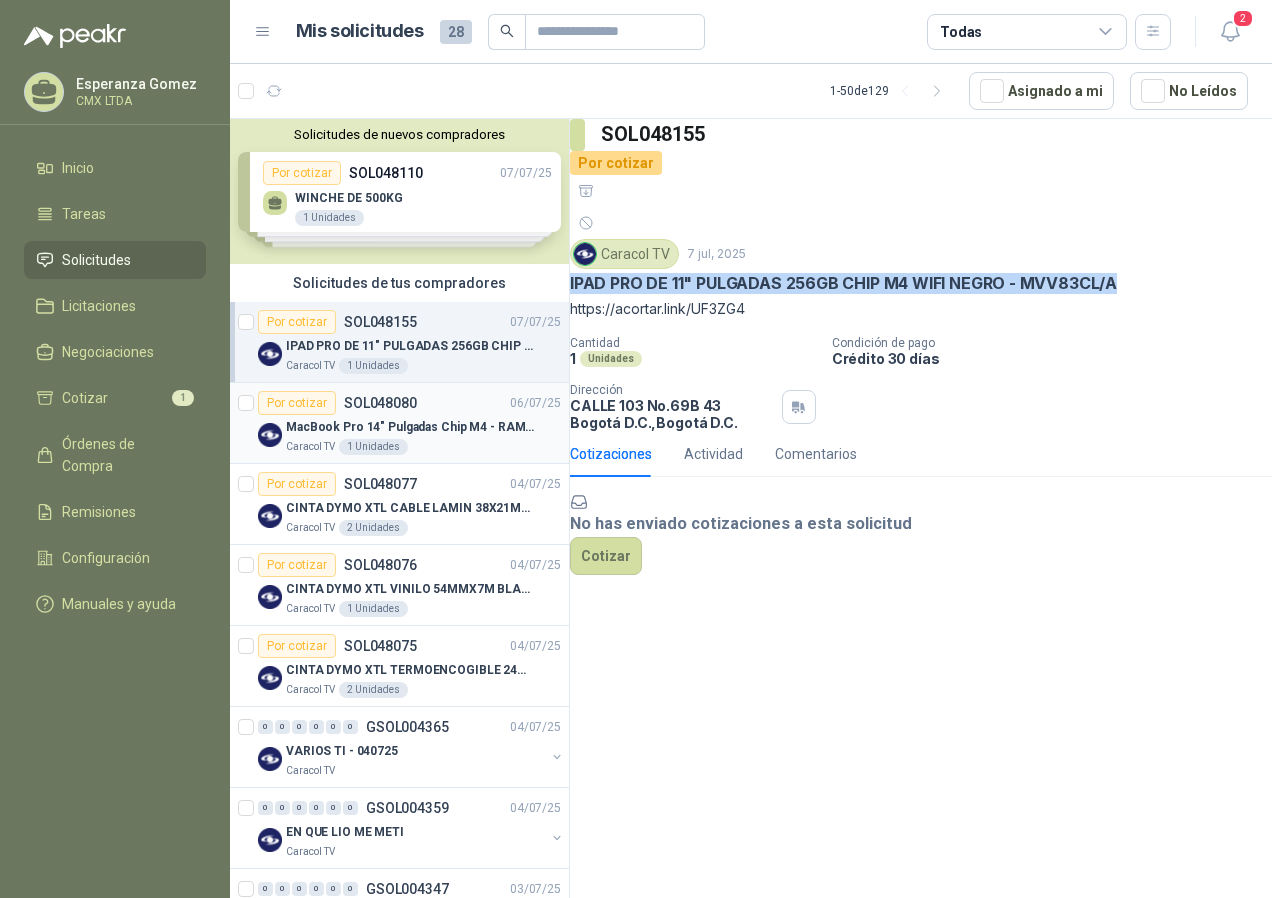 click on "MacBook Pro 14" Pulgadas Chip M4 - RAM 16GB - SSD 1TB" at bounding box center [410, 427] 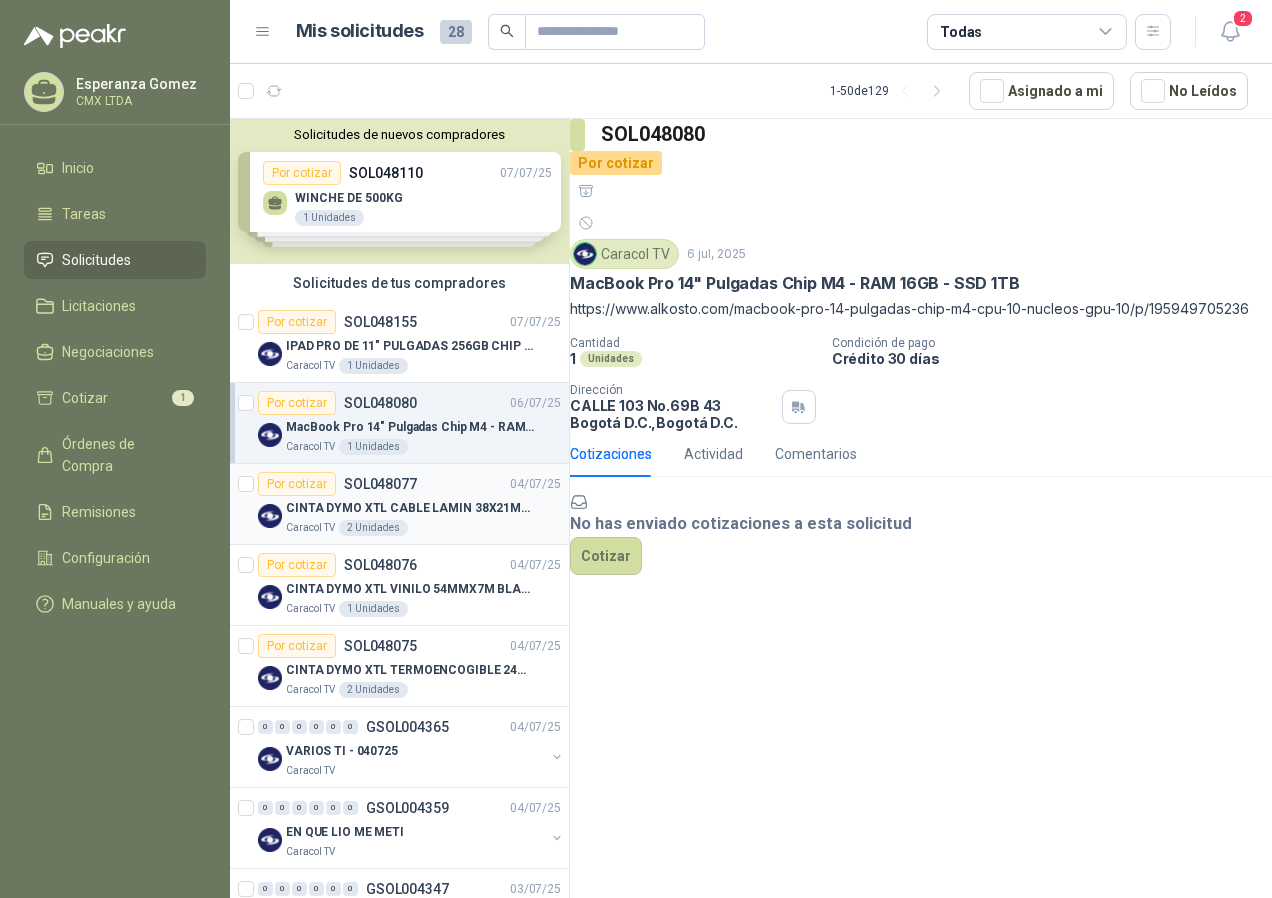 click on "CINTA DYMO XTL CABLE LAMIN 38X21MMBLANCO" at bounding box center (410, 508) 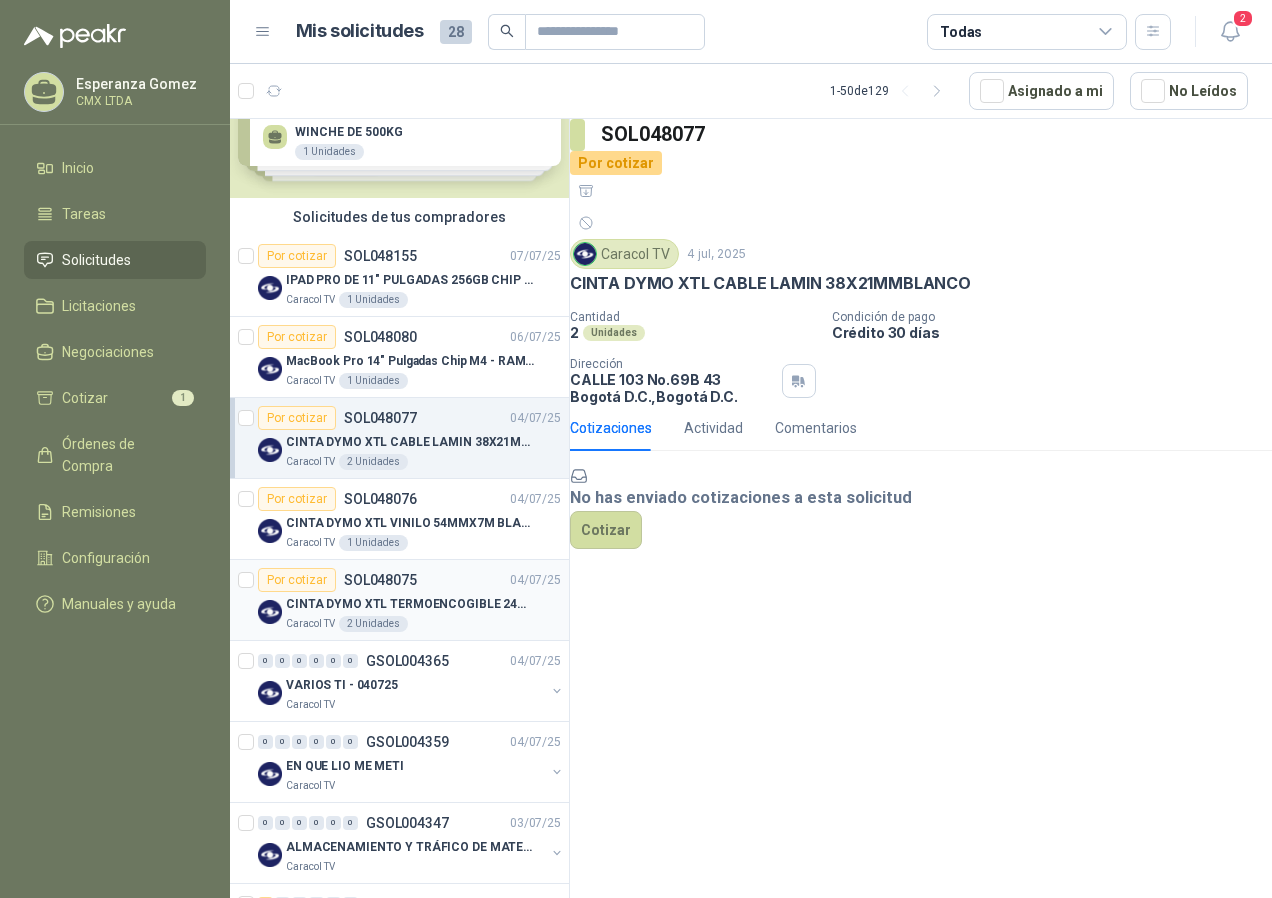 scroll, scrollTop: 100, scrollLeft: 0, axis: vertical 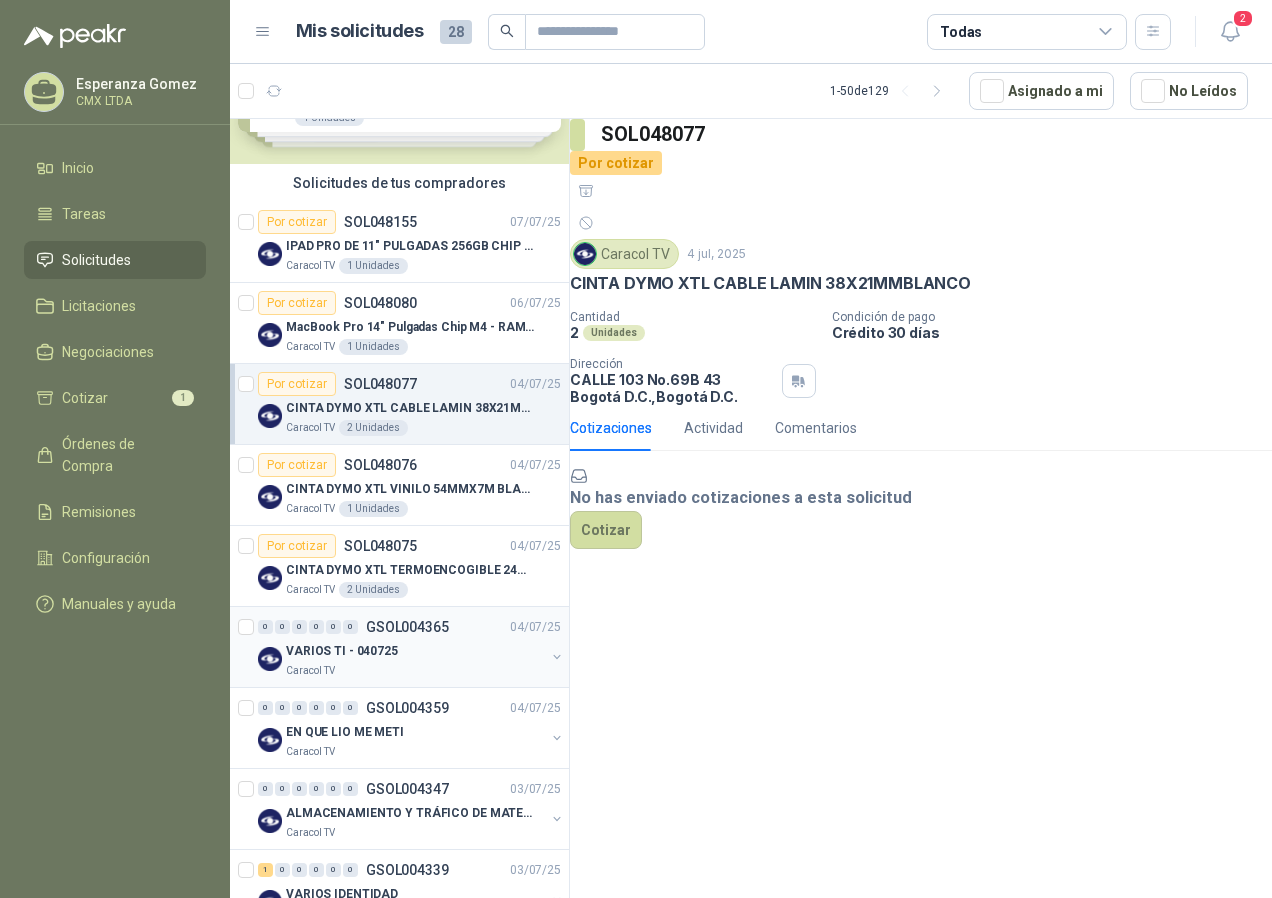 click on "VARIOS TI - 040725" at bounding box center [415, 651] 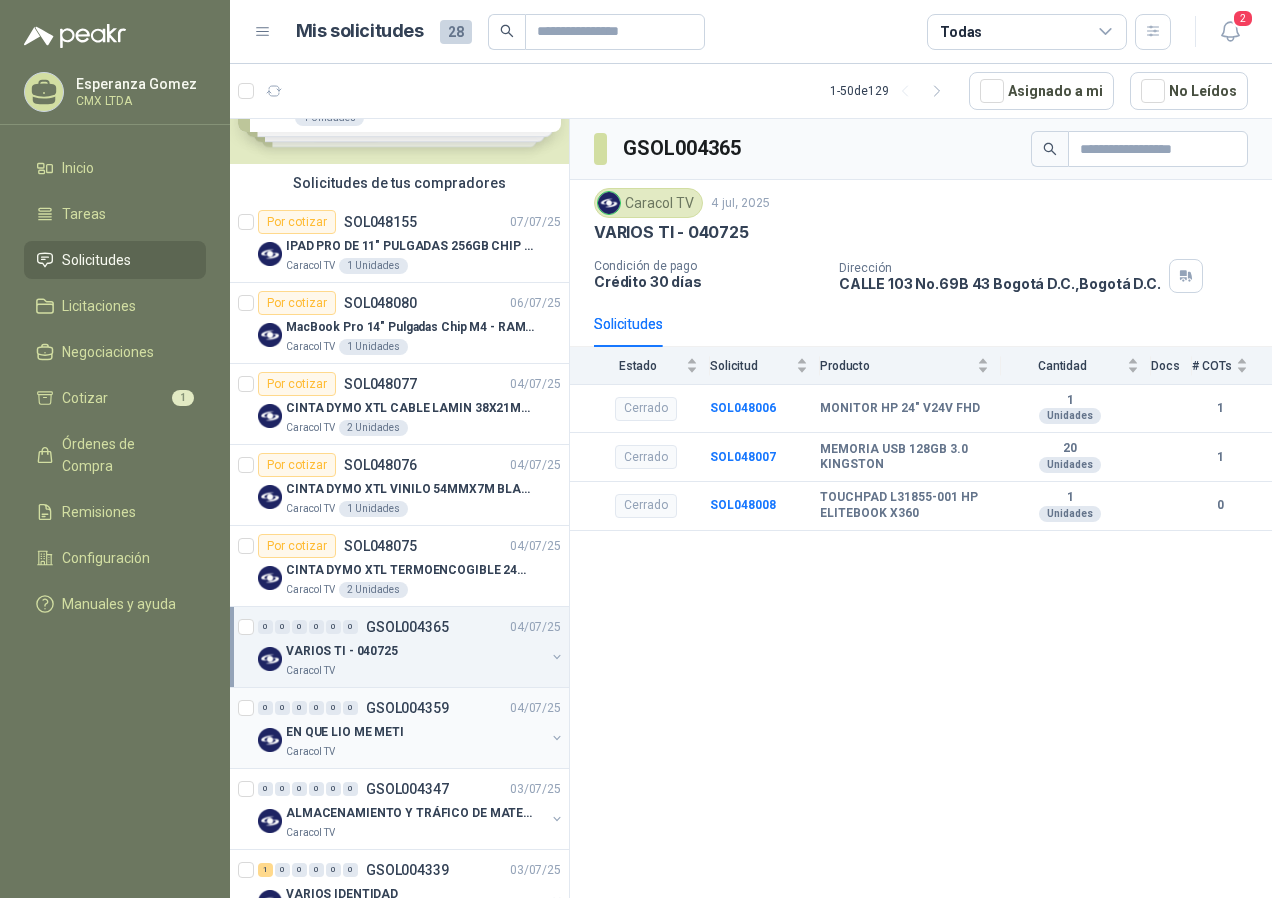 click on "0   0   0   0   0   0   GSOL004359 [DATE]" at bounding box center (411, 708) 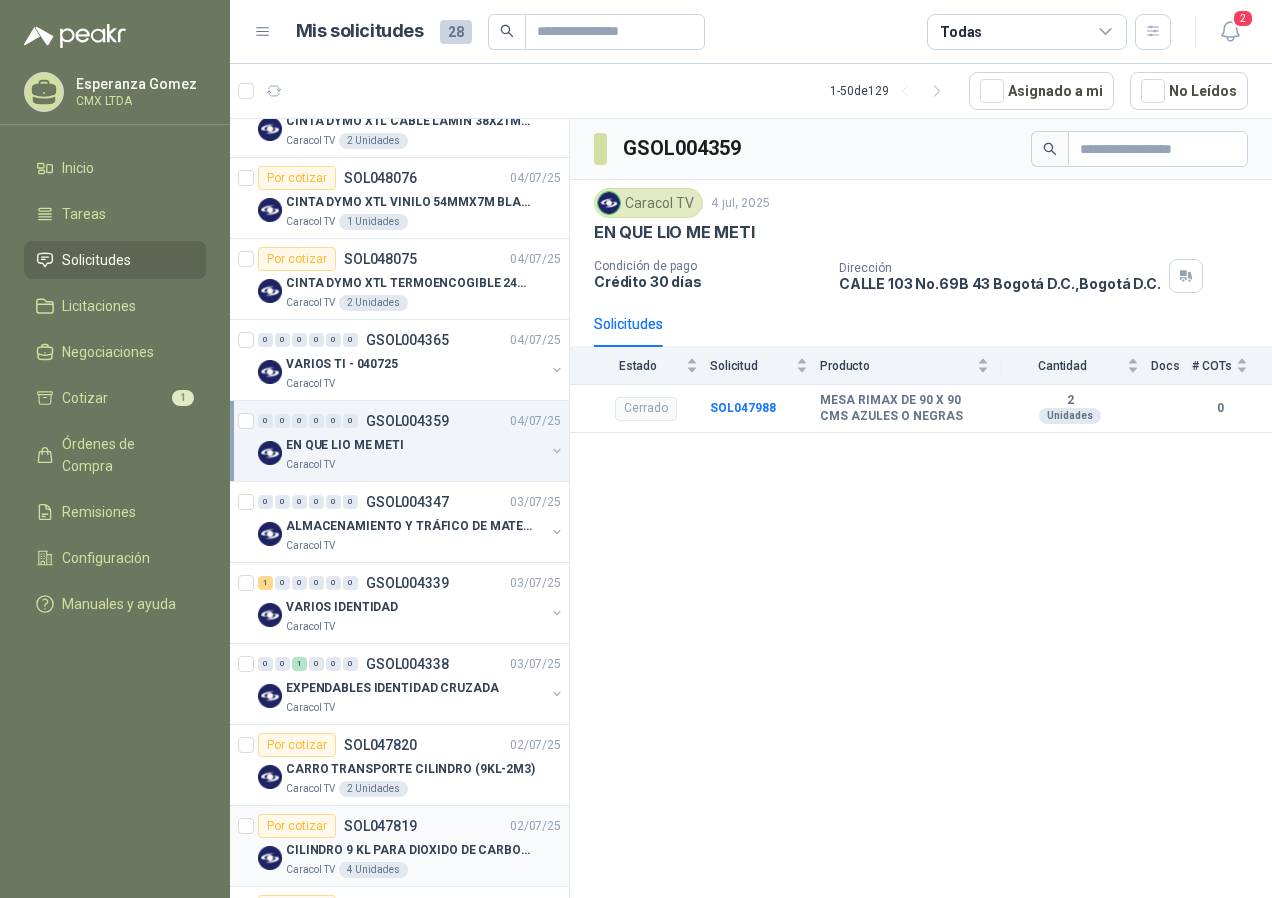 scroll, scrollTop: 500, scrollLeft: 0, axis: vertical 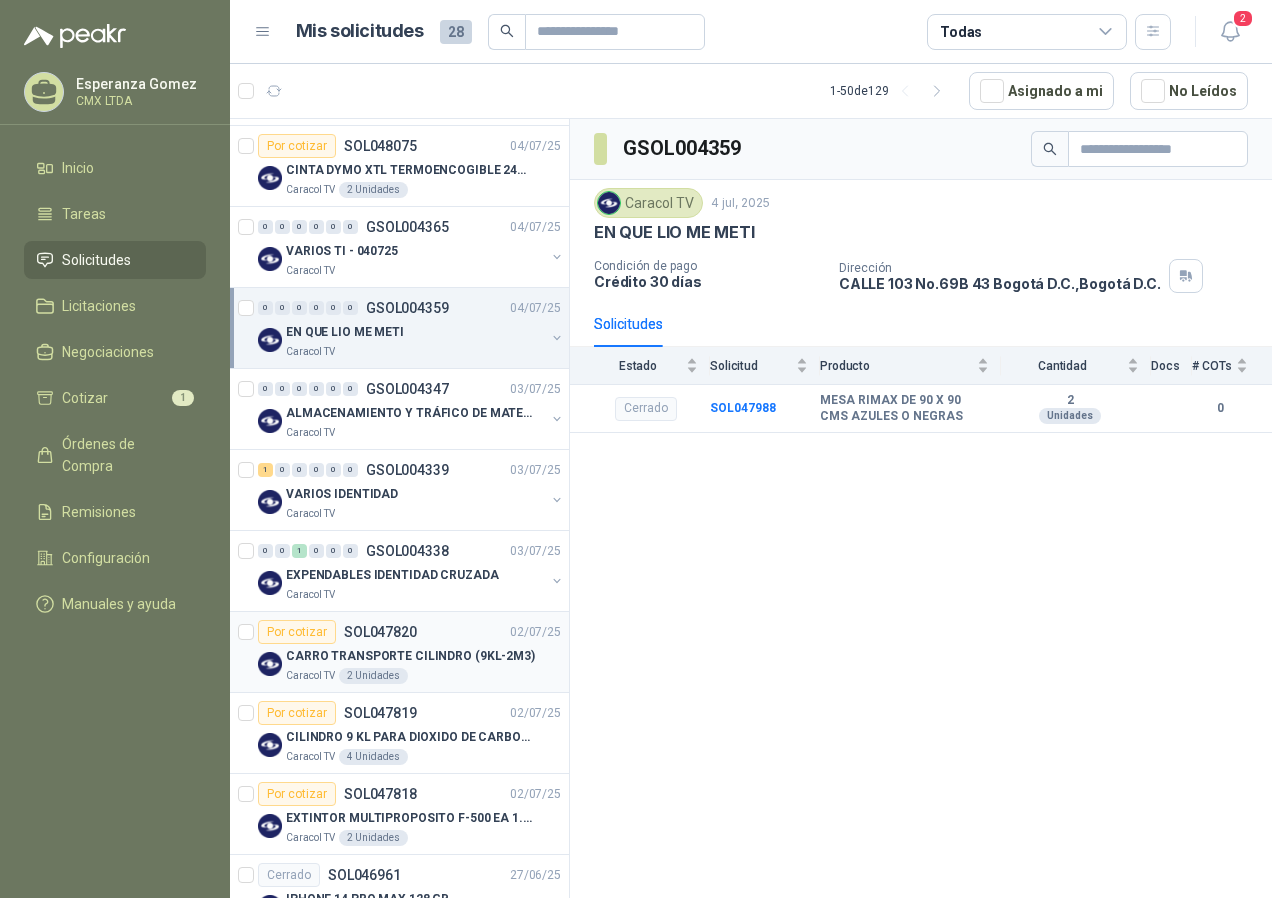 click on "CARRO TRANSPORTE CILINDRO (9KL-2M3)" at bounding box center (410, 656) 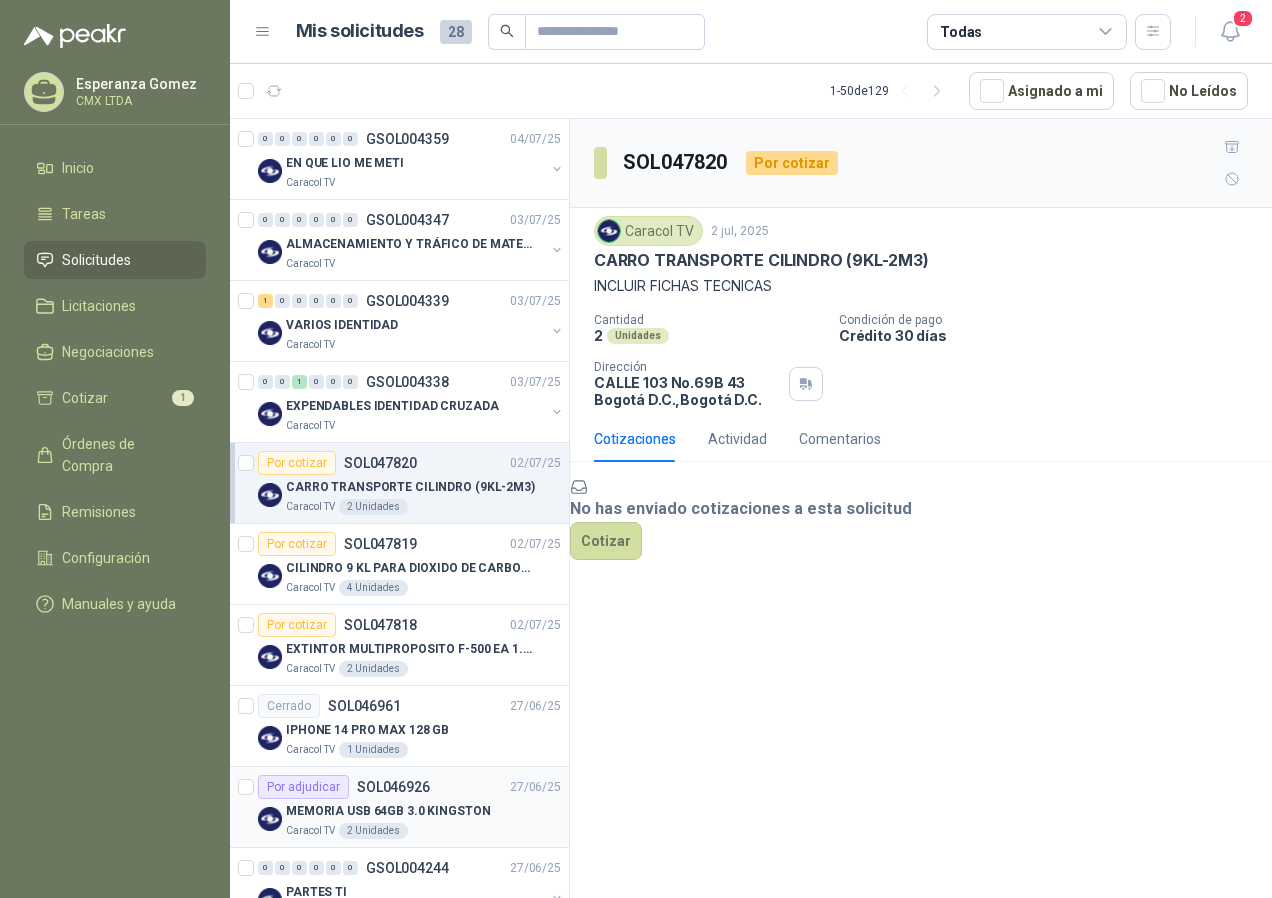 scroll, scrollTop: 800, scrollLeft: 0, axis: vertical 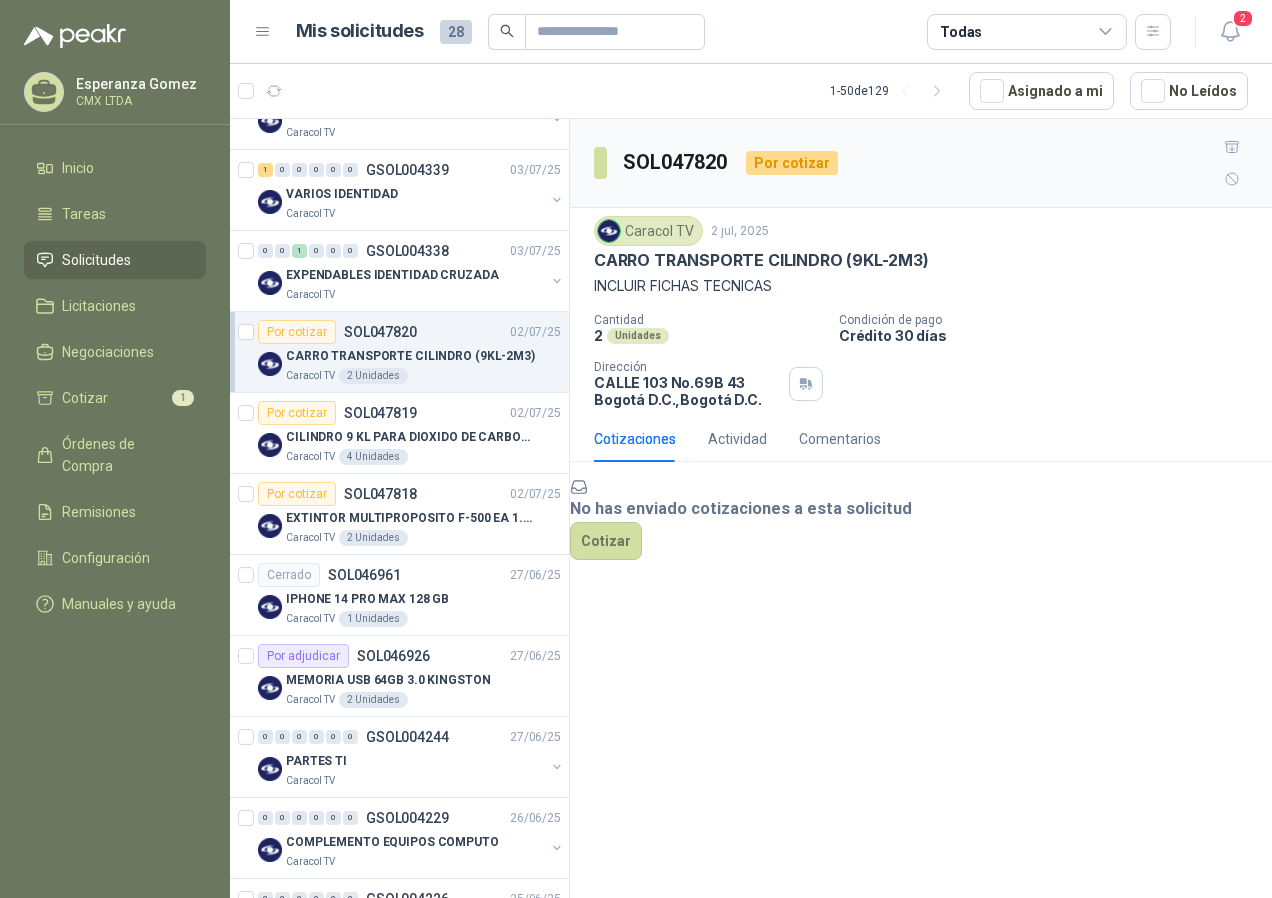 click on "CARRO TRANSPORTE CILINDRO (9KL-2M3)" at bounding box center [761, 260] 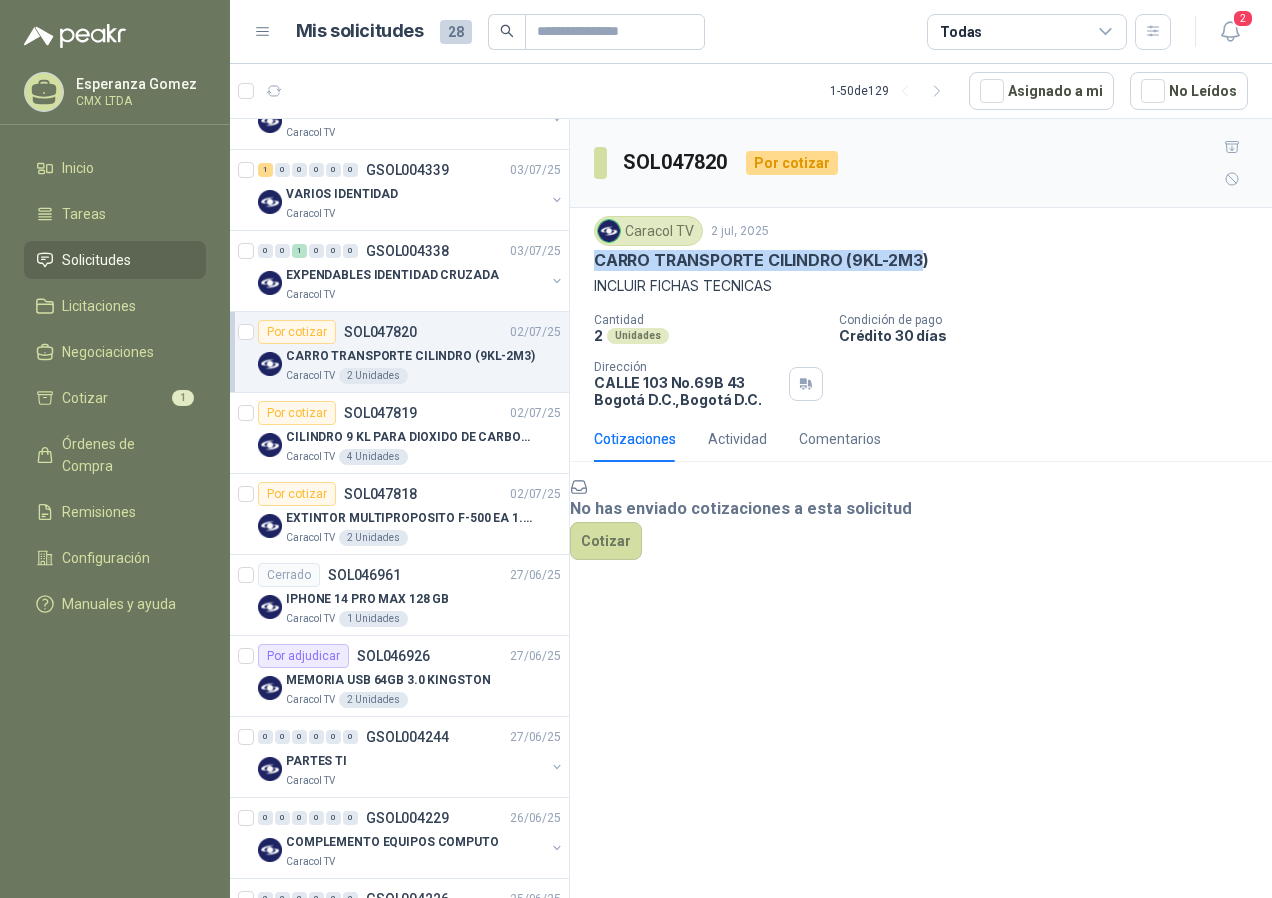 drag, startPoint x: 599, startPoint y: 230, endPoint x: 911, endPoint y: 230, distance: 312 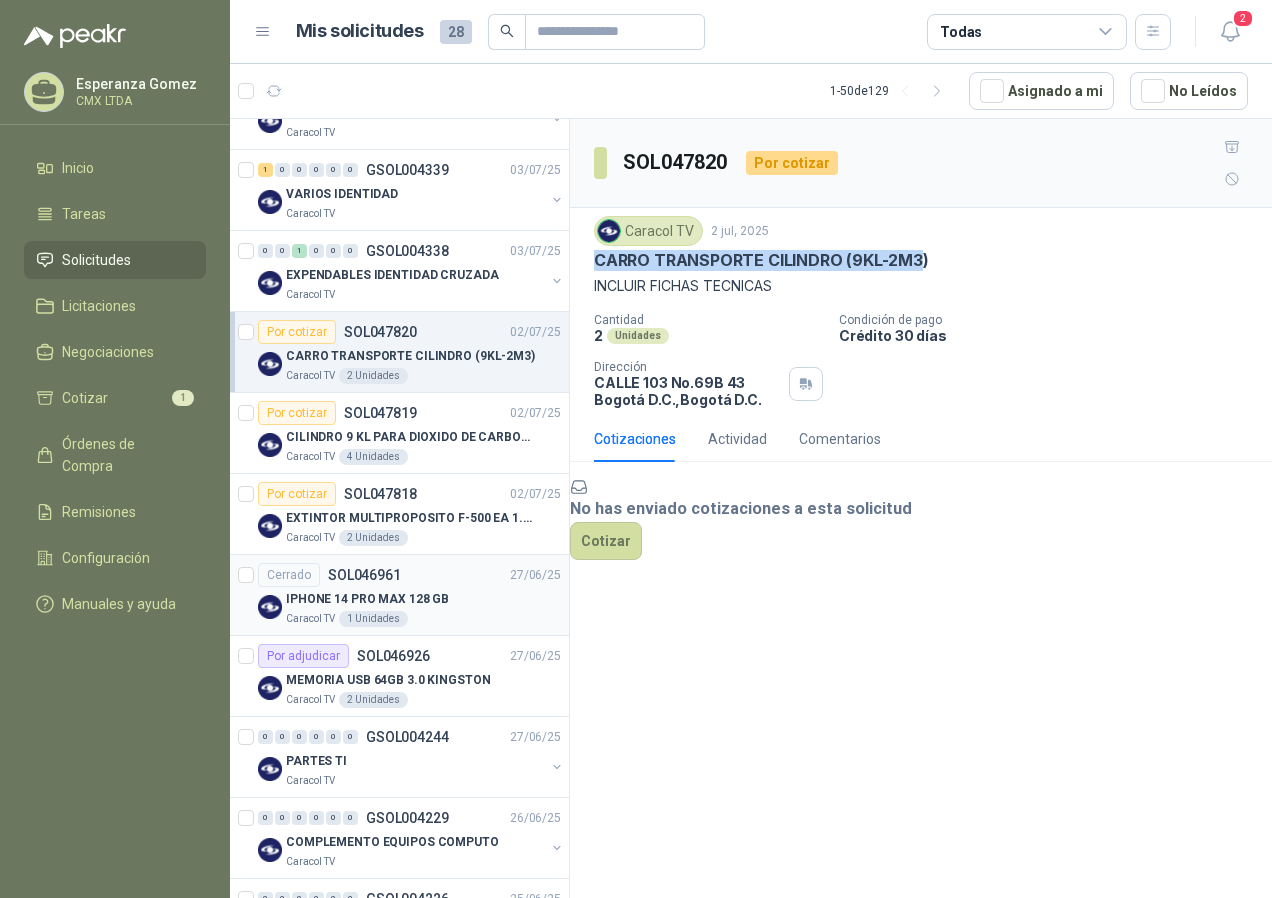click on "IPHONE 14 PRO MAX 128 GB" at bounding box center (367, 599) 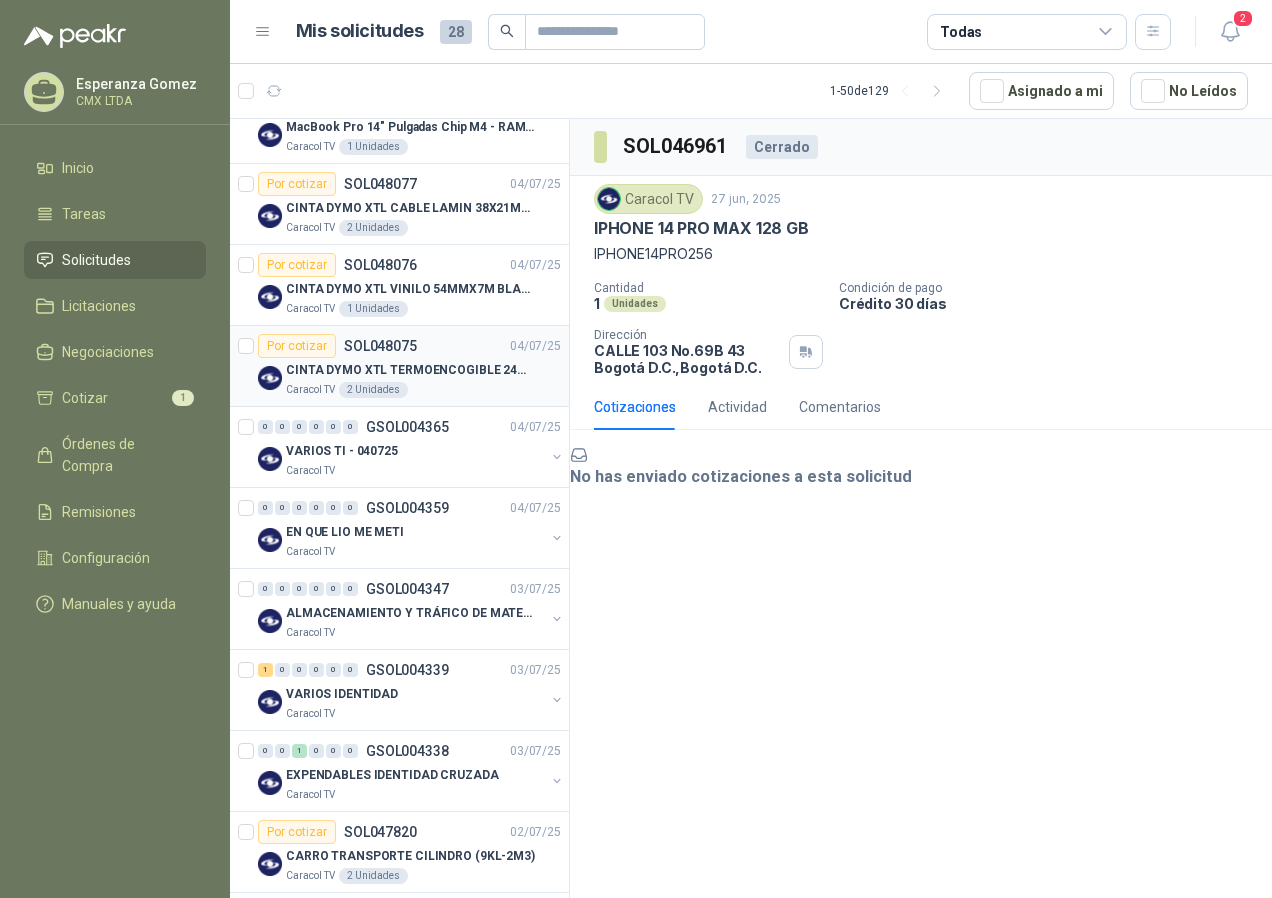 scroll, scrollTop: 0, scrollLeft: 0, axis: both 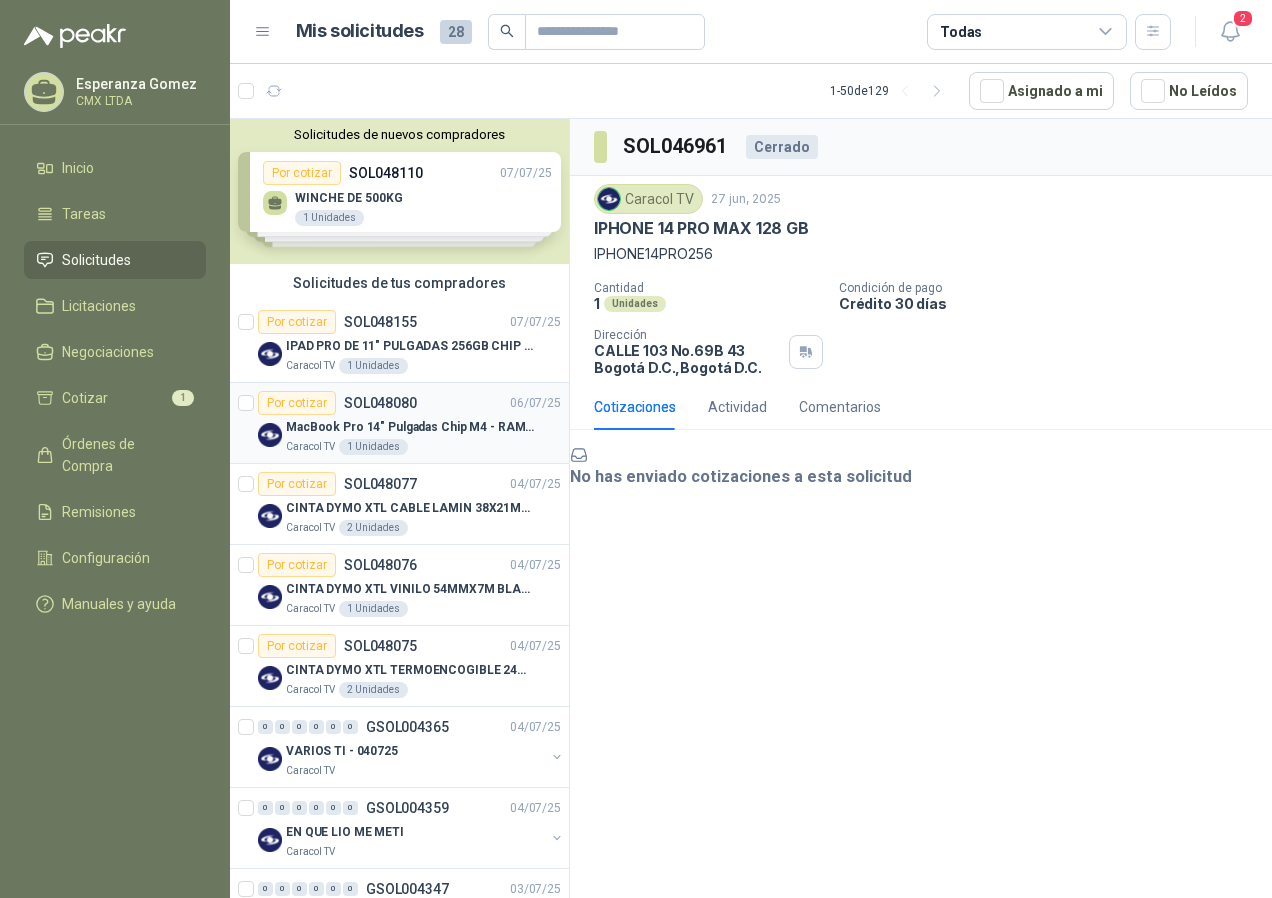 click on "Por cotizar SOL048080" at bounding box center [337, 403] 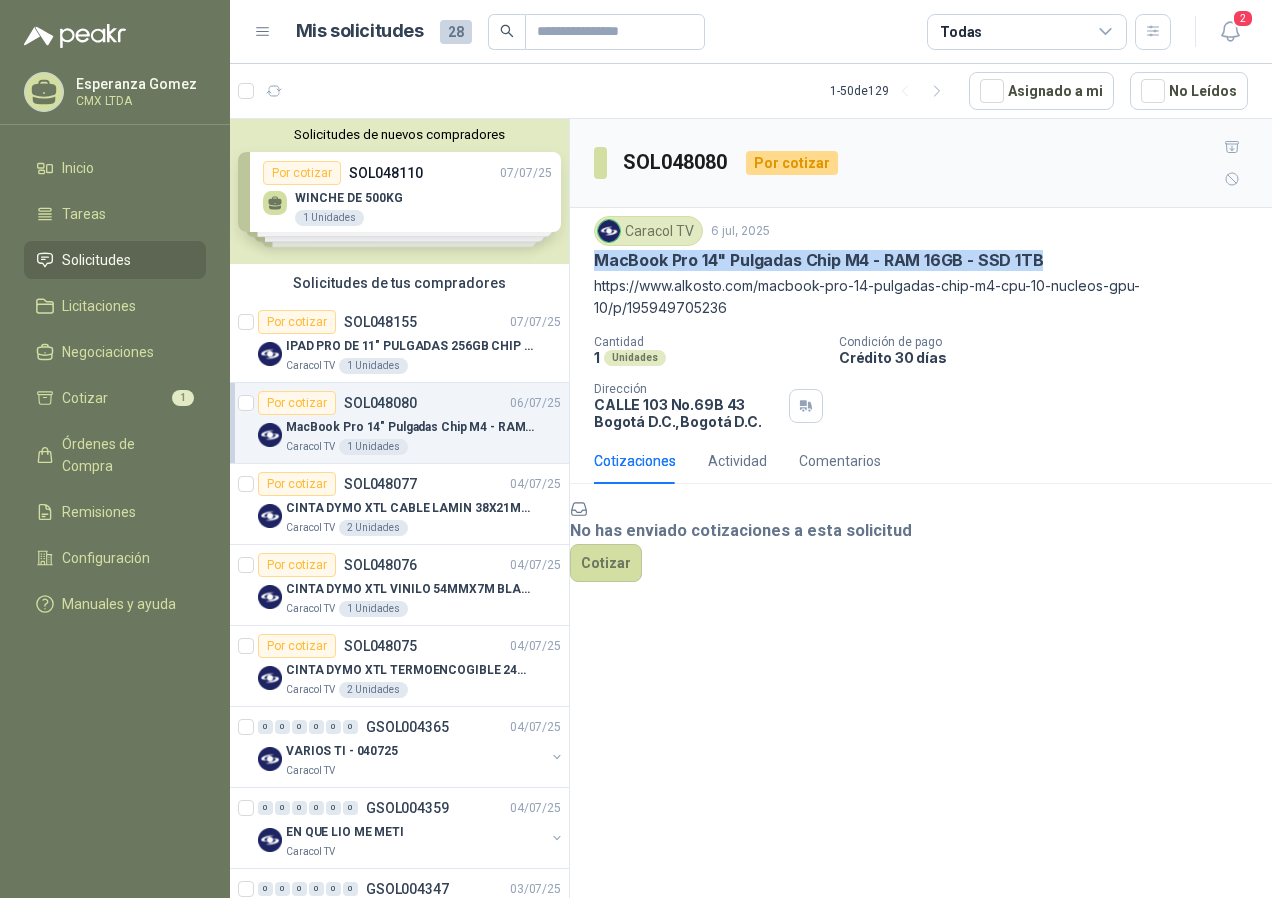 drag, startPoint x: 594, startPoint y: 226, endPoint x: 1075, endPoint y: 217, distance: 481.0842 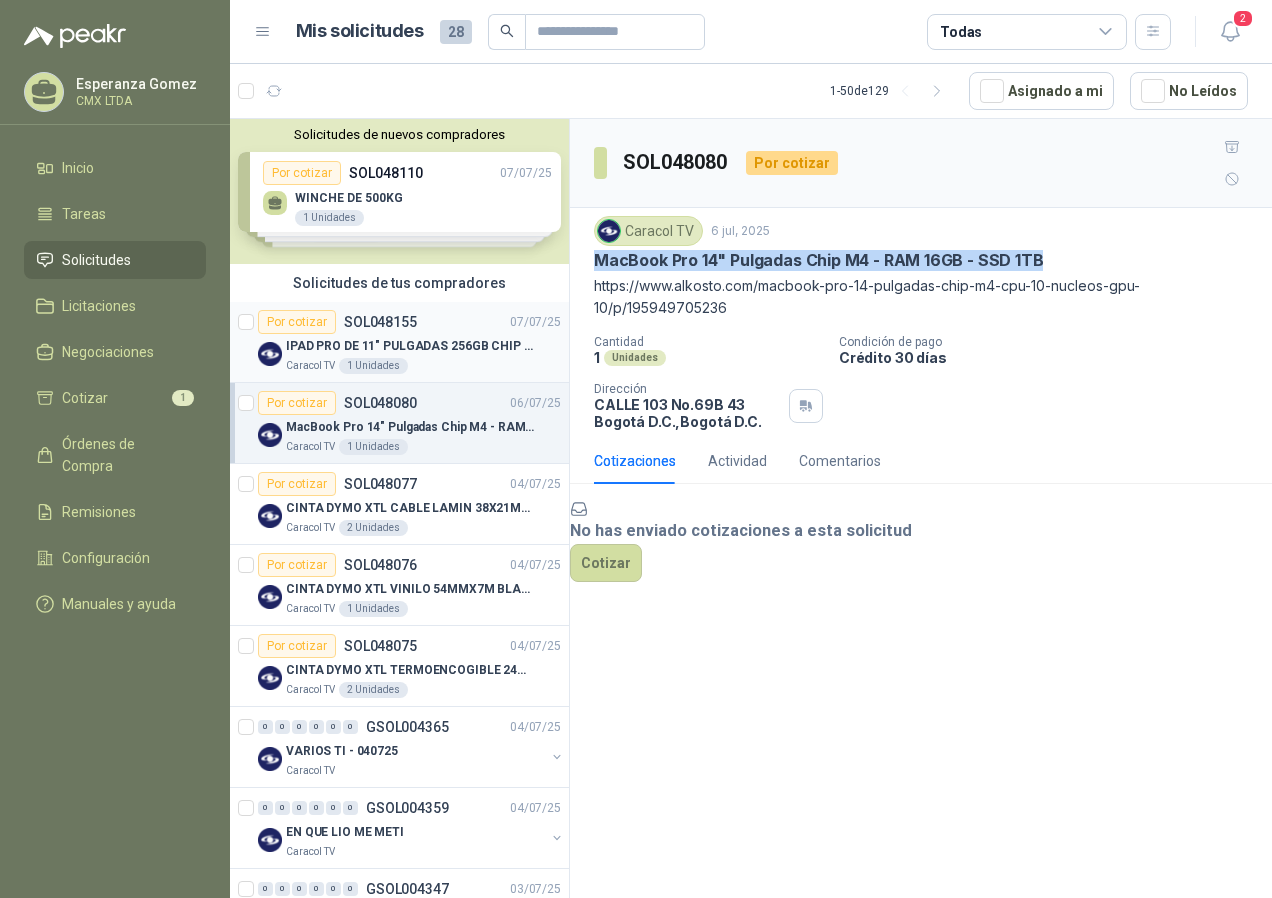 click on "IPAD PRO DE 11" PULGADAS 256GB CHIP M4 WIFI NEGRO - MVV83CL/A" at bounding box center [410, 346] 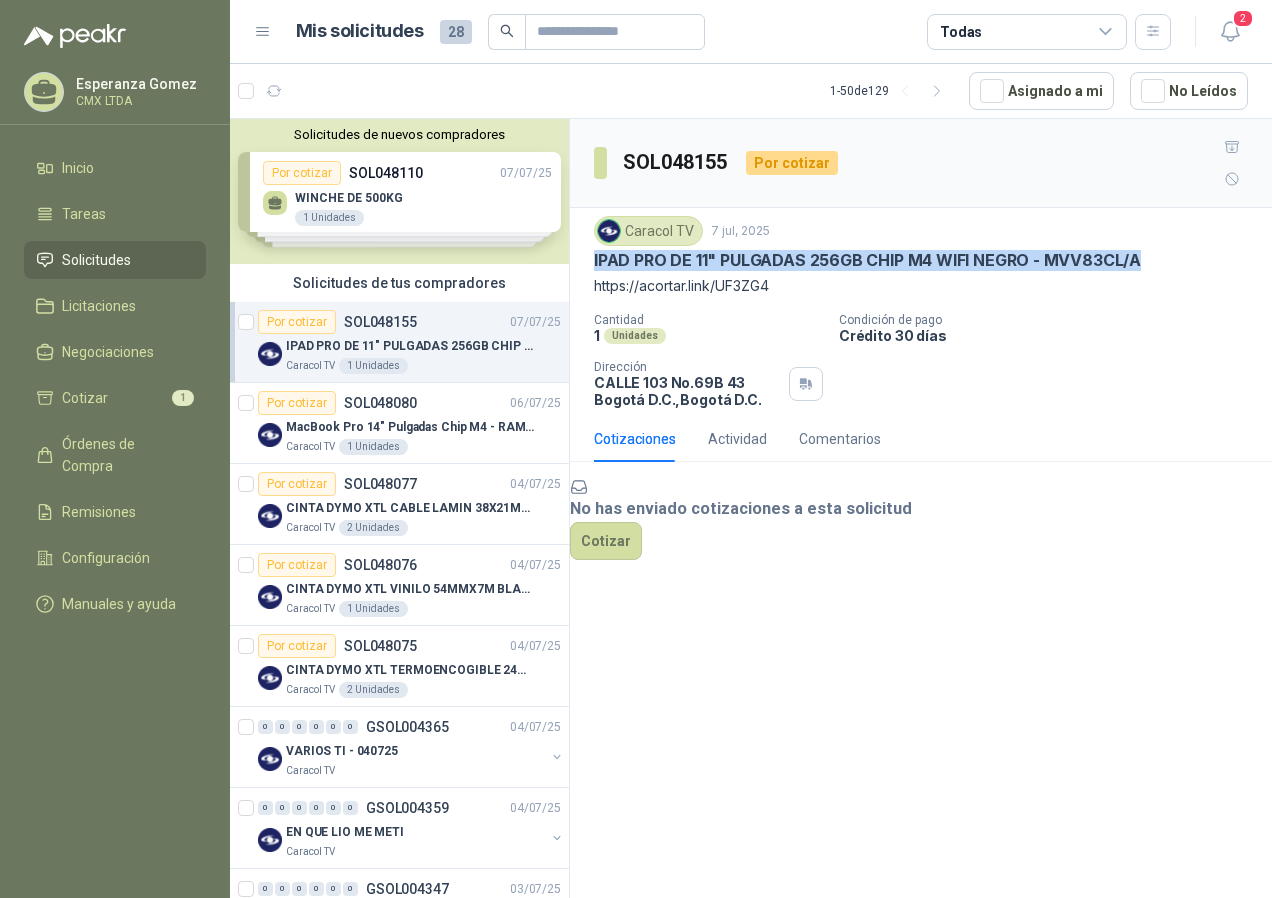 drag, startPoint x: 588, startPoint y: 227, endPoint x: 1155, endPoint y: 231, distance: 567.0141 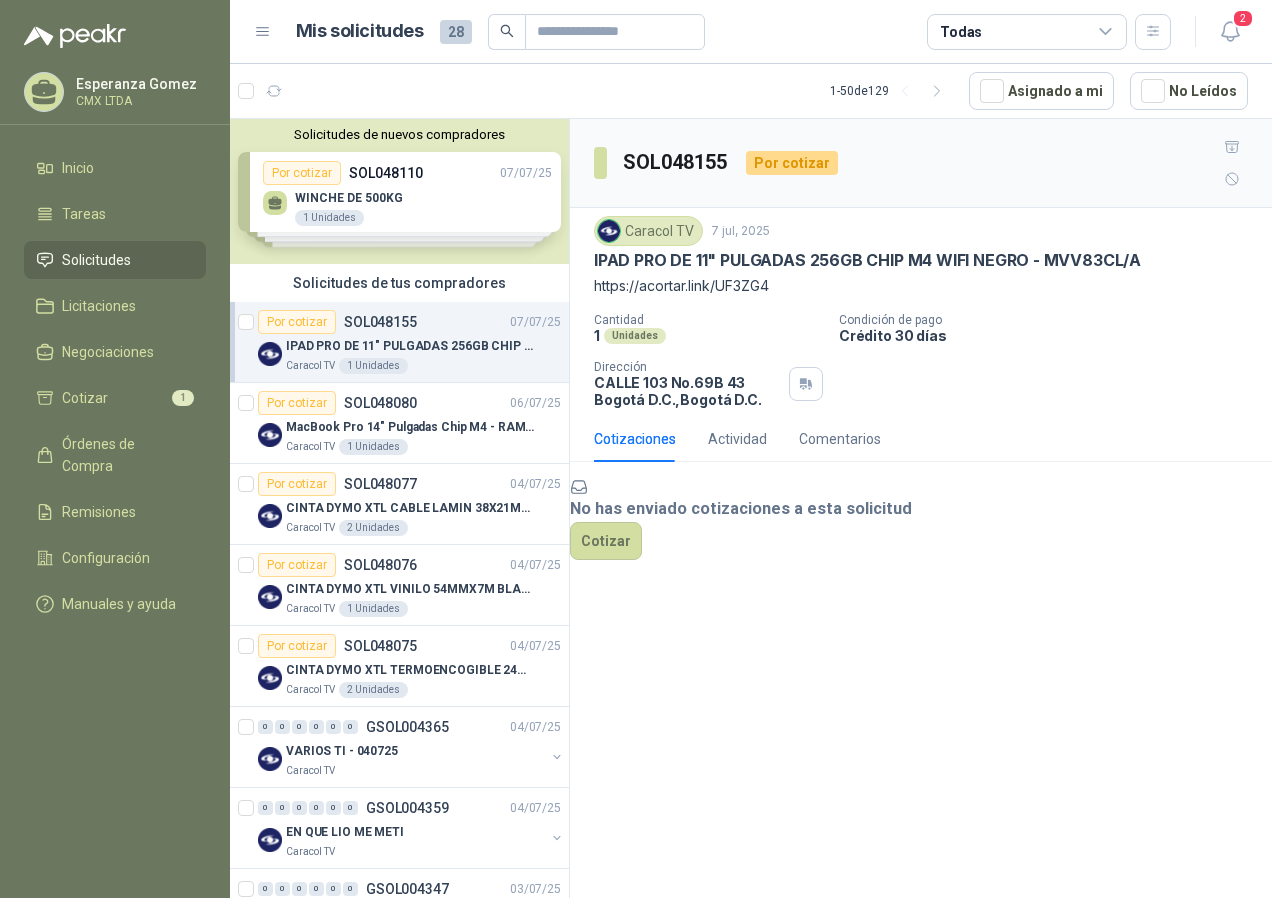 drag, startPoint x: 658, startPoint y: 568, endPoint x: 661, endPoint y: 535, distance: 33.13608 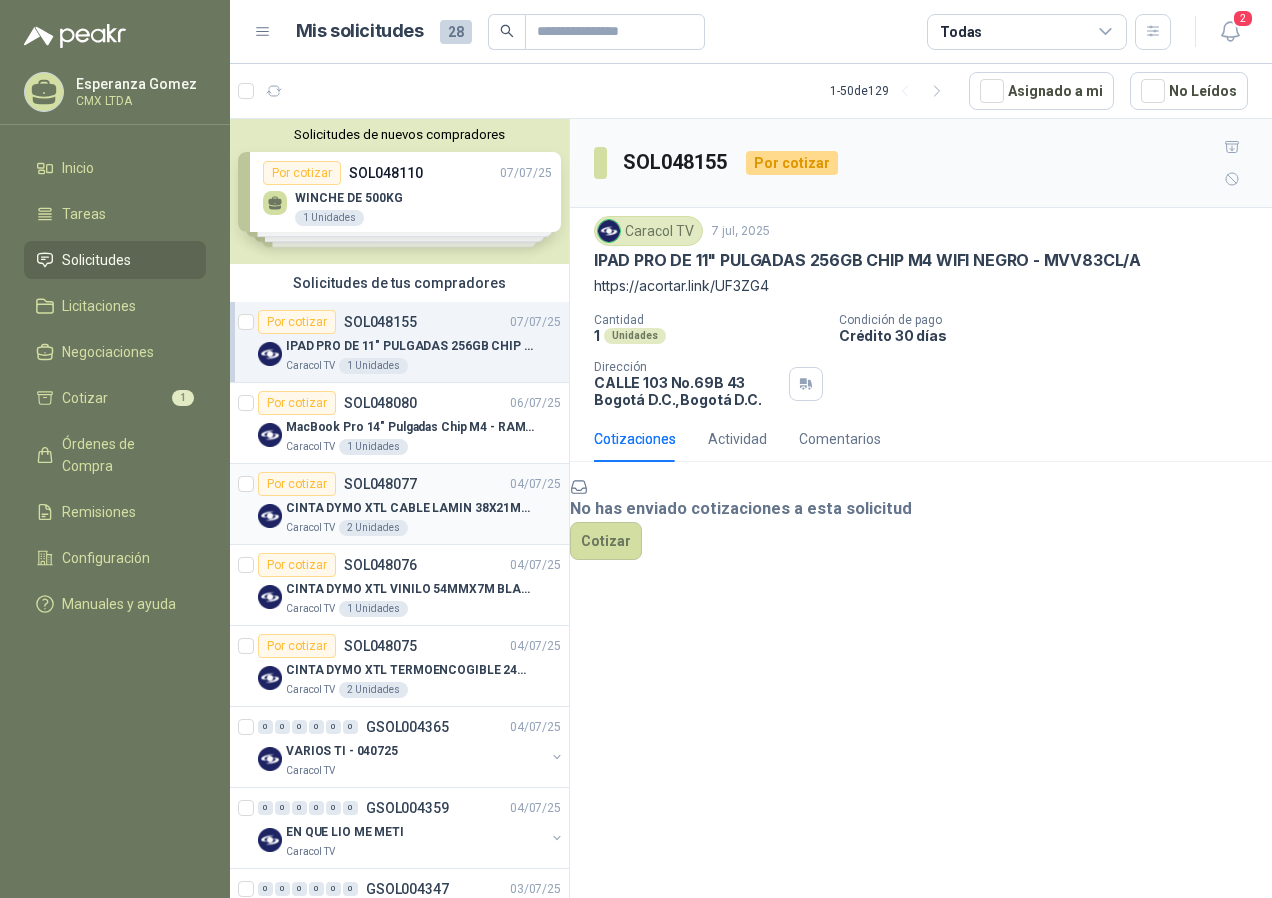 click on "CINTA DYMO XTL CABLE LAMIN 38X21MMBLANCO" at bounding box center [410, 508] 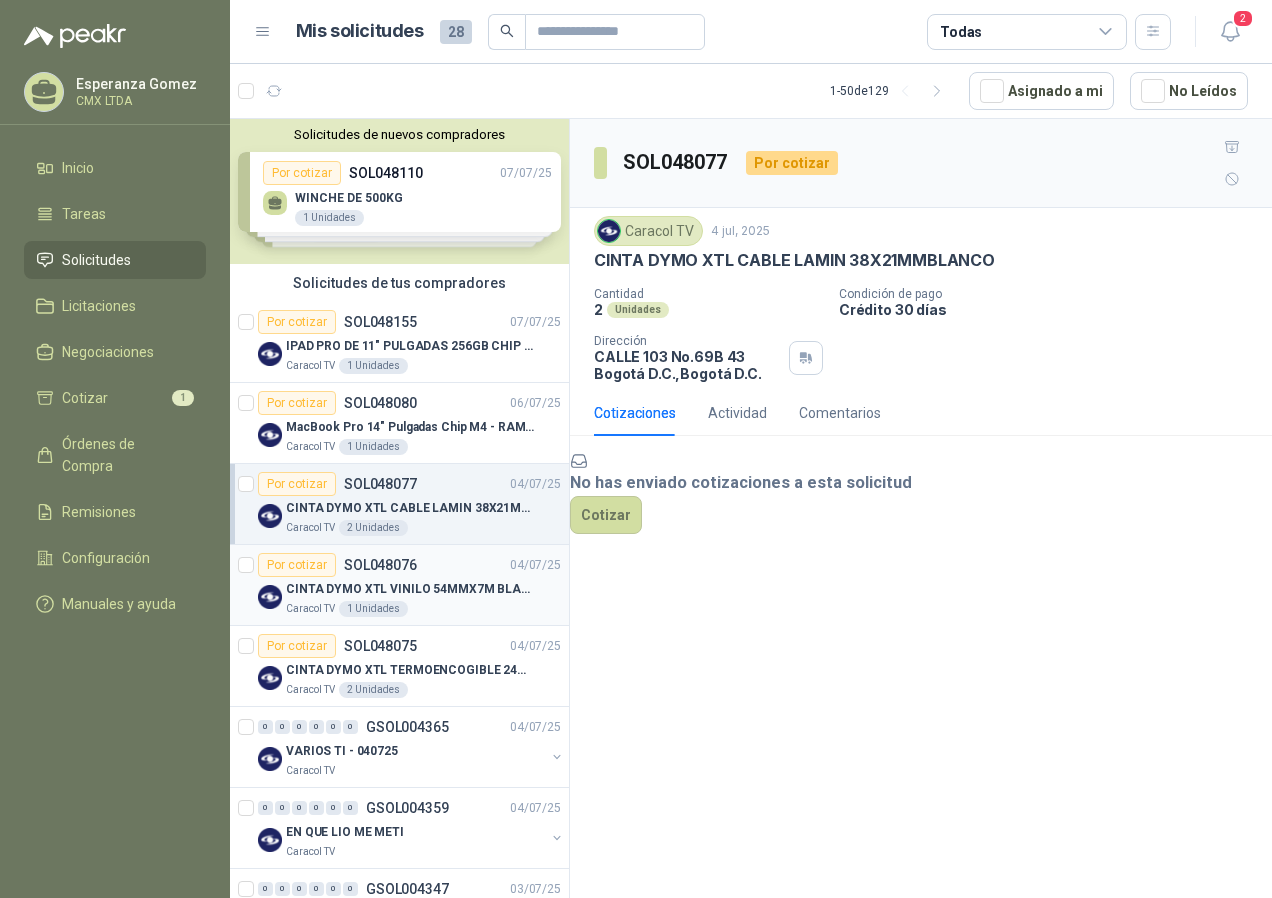 click on "Por cotizar SOL048076 04/07/25" at bounding box center (409, 565) 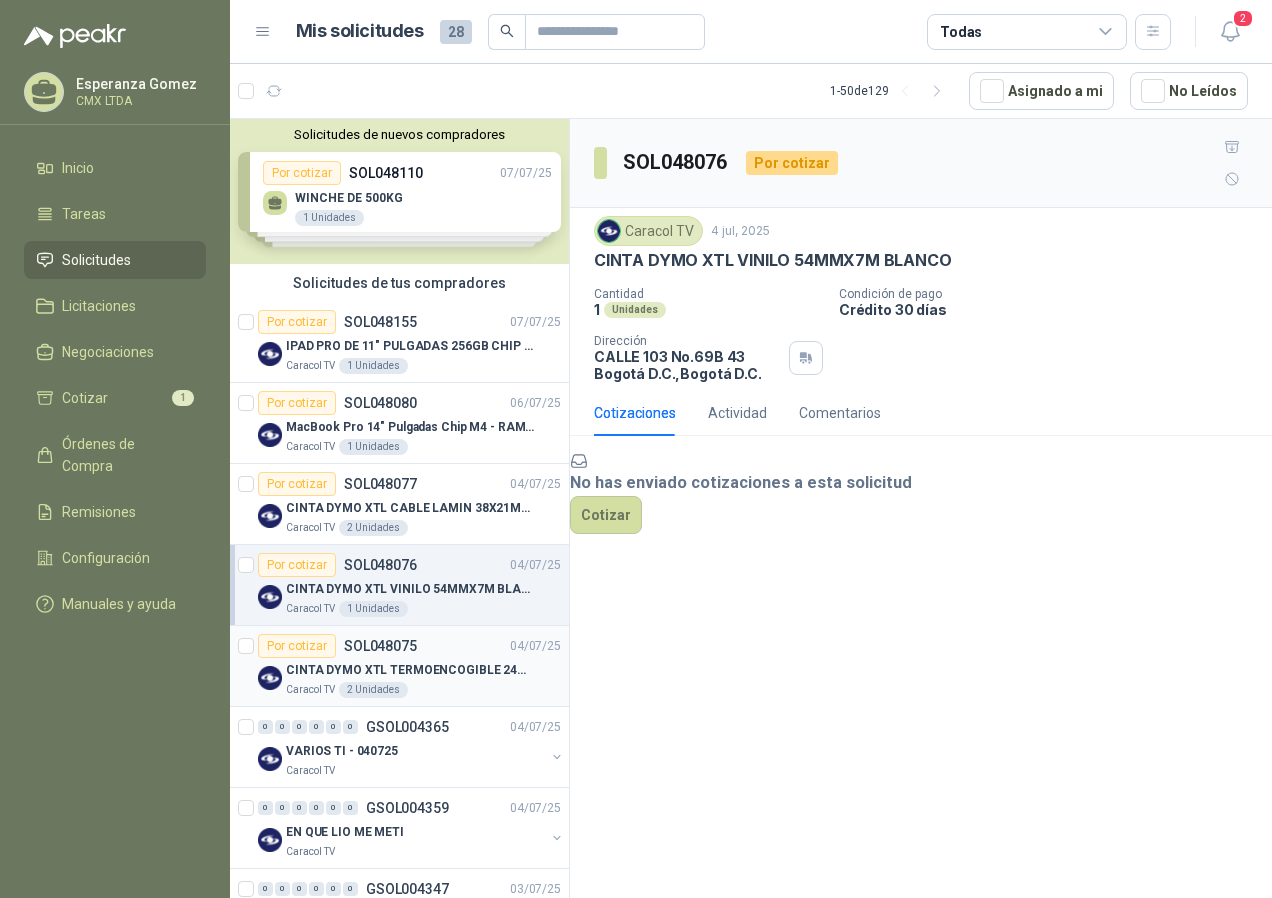 click on "Por cotizar SOL048075 04/07/25" at bounding box center [409, 646] 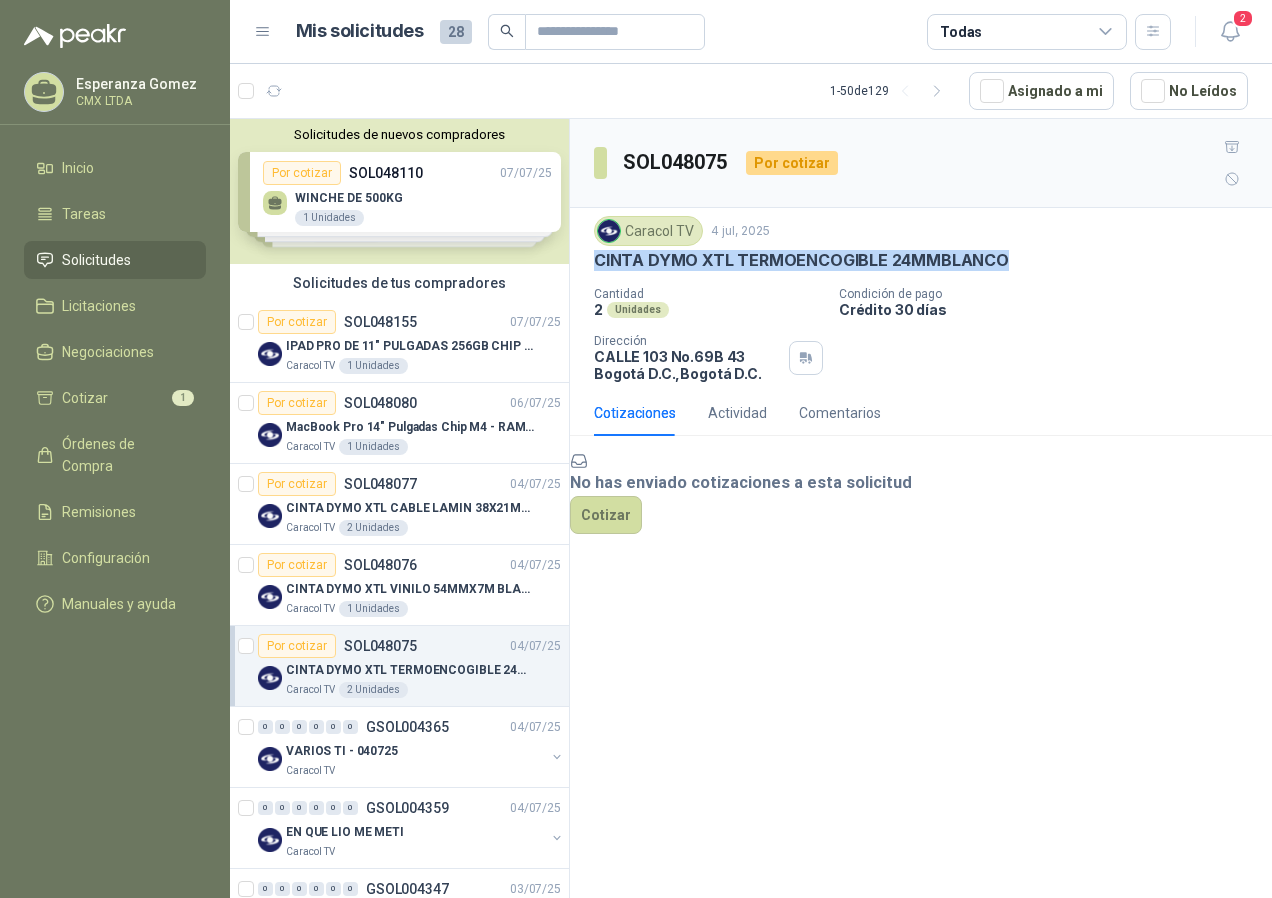 drag, startPoint x: 599, startPoint y: 224, endPoint x: 1025, endPoint y: 228, distance: 426.01877 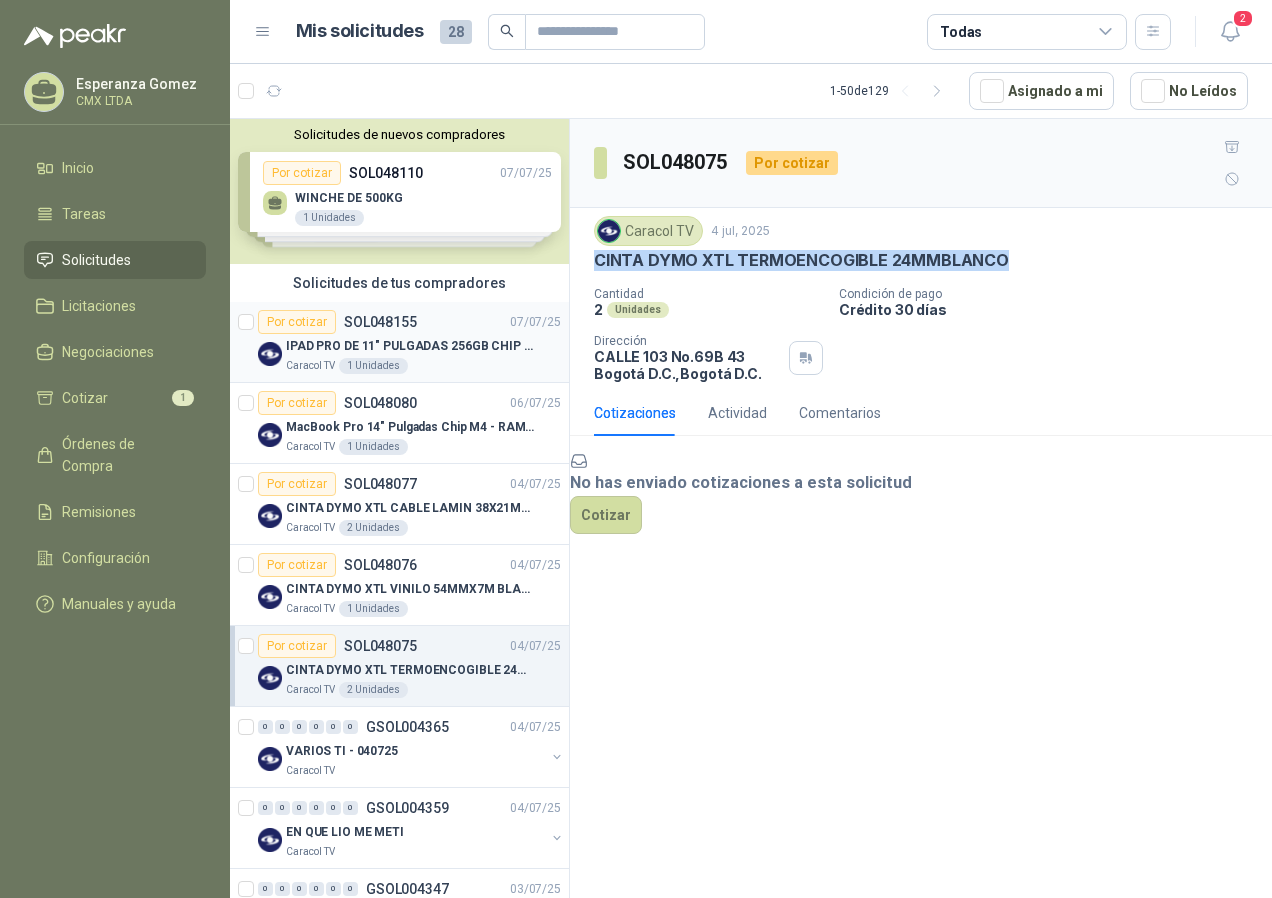click on "IPAD PRO DE 11" PULGADAS 256GB CHIP M4 WIFI NEGRO - MVV83CL/A" at bounding box center (410, 346) 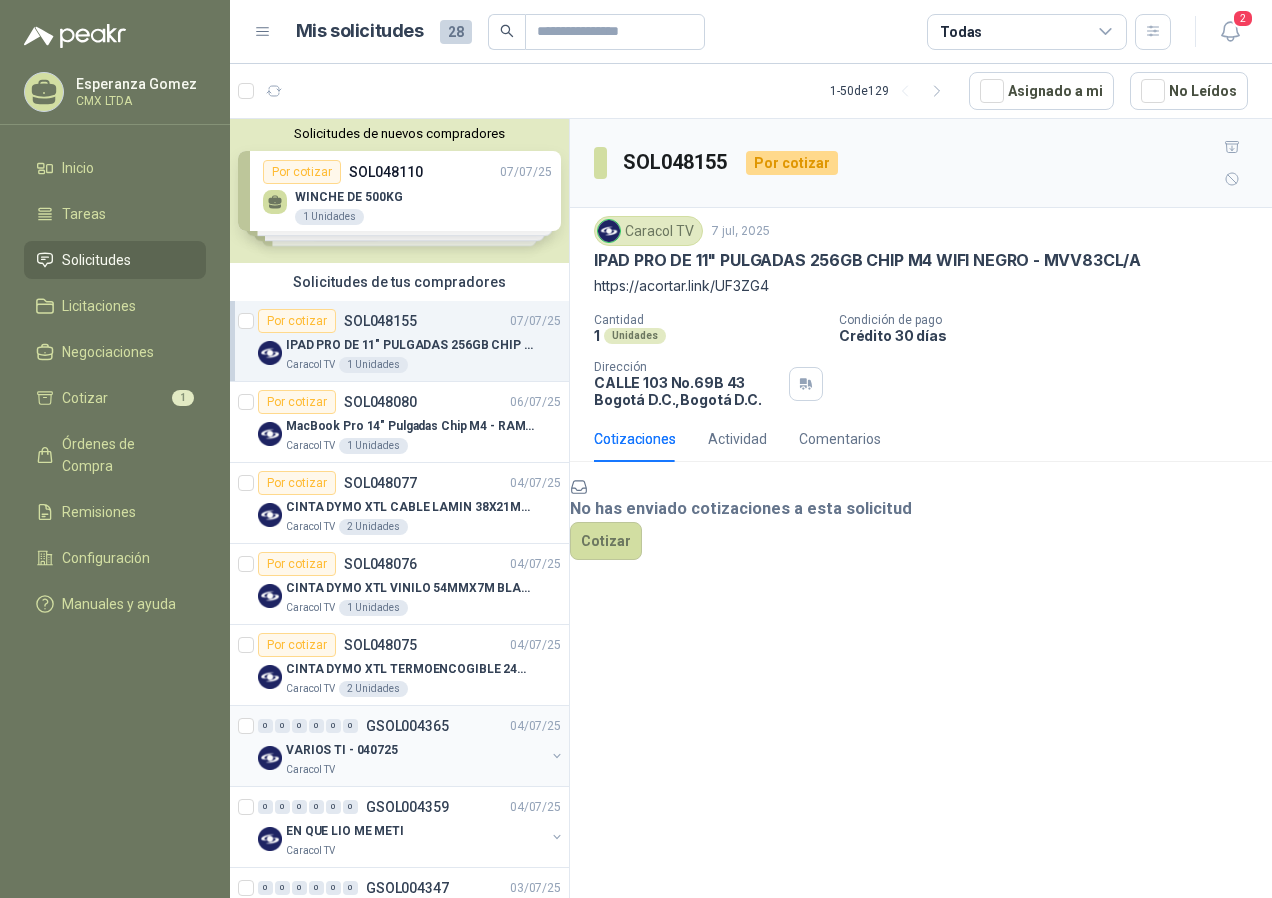 scroll, scrollTop: 0, scrollLeft: 0, axis: both 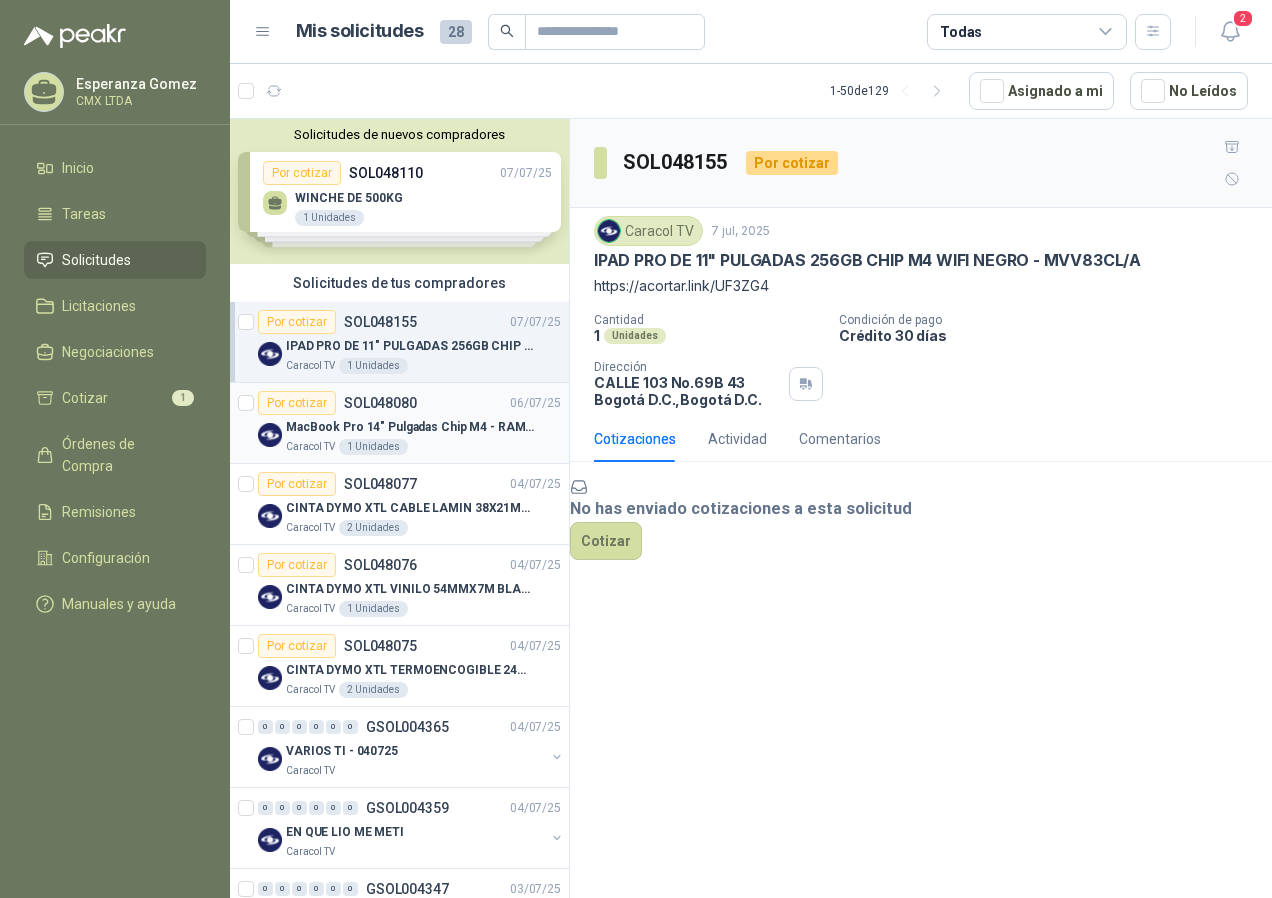 click on "Por cotizar SOL048080 06/07/25" at bounding box center [409, 403] 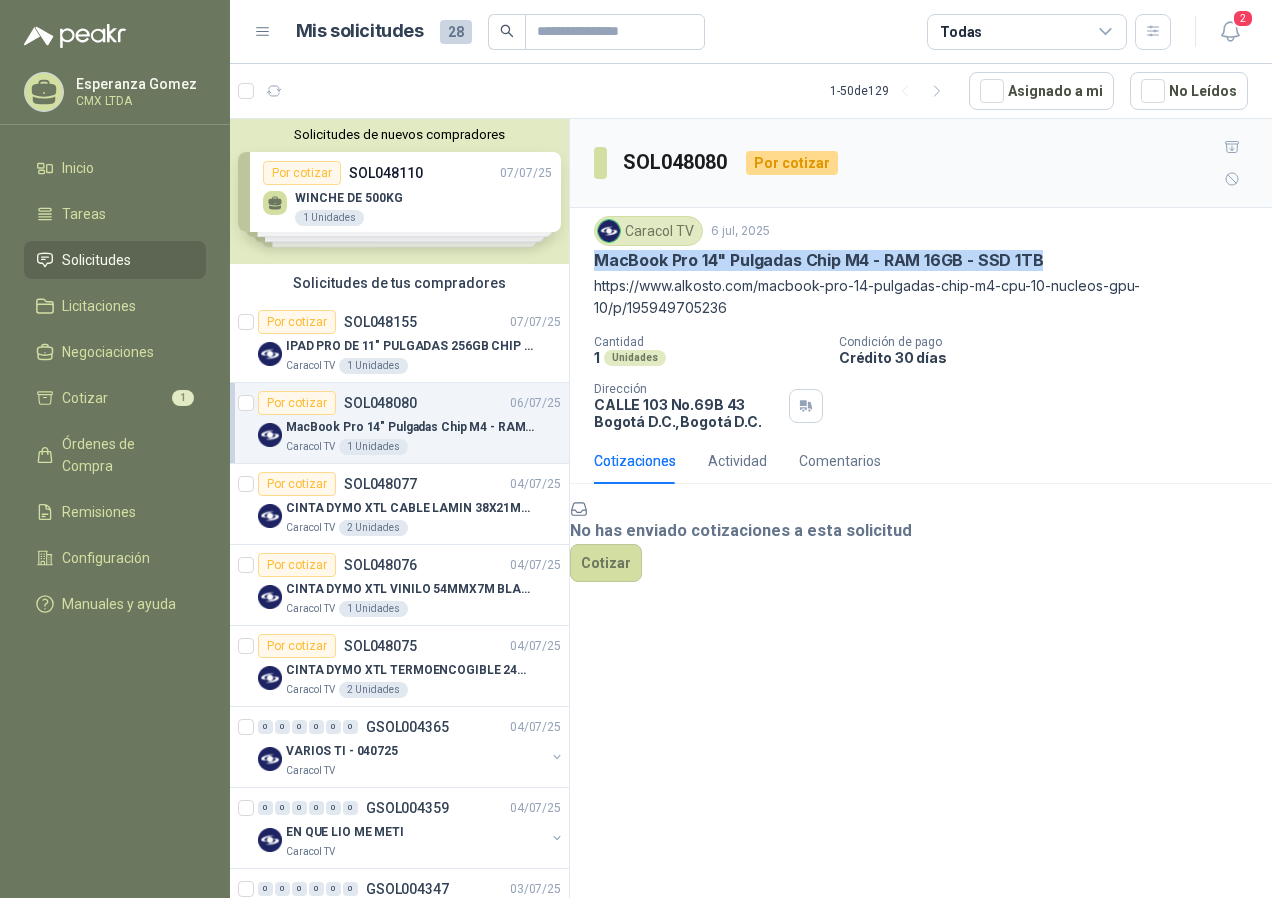drag, startPoint x: 592, startPoint y: 229, endPoint x: 1060, endPoint y: 231, distance: 468.00427 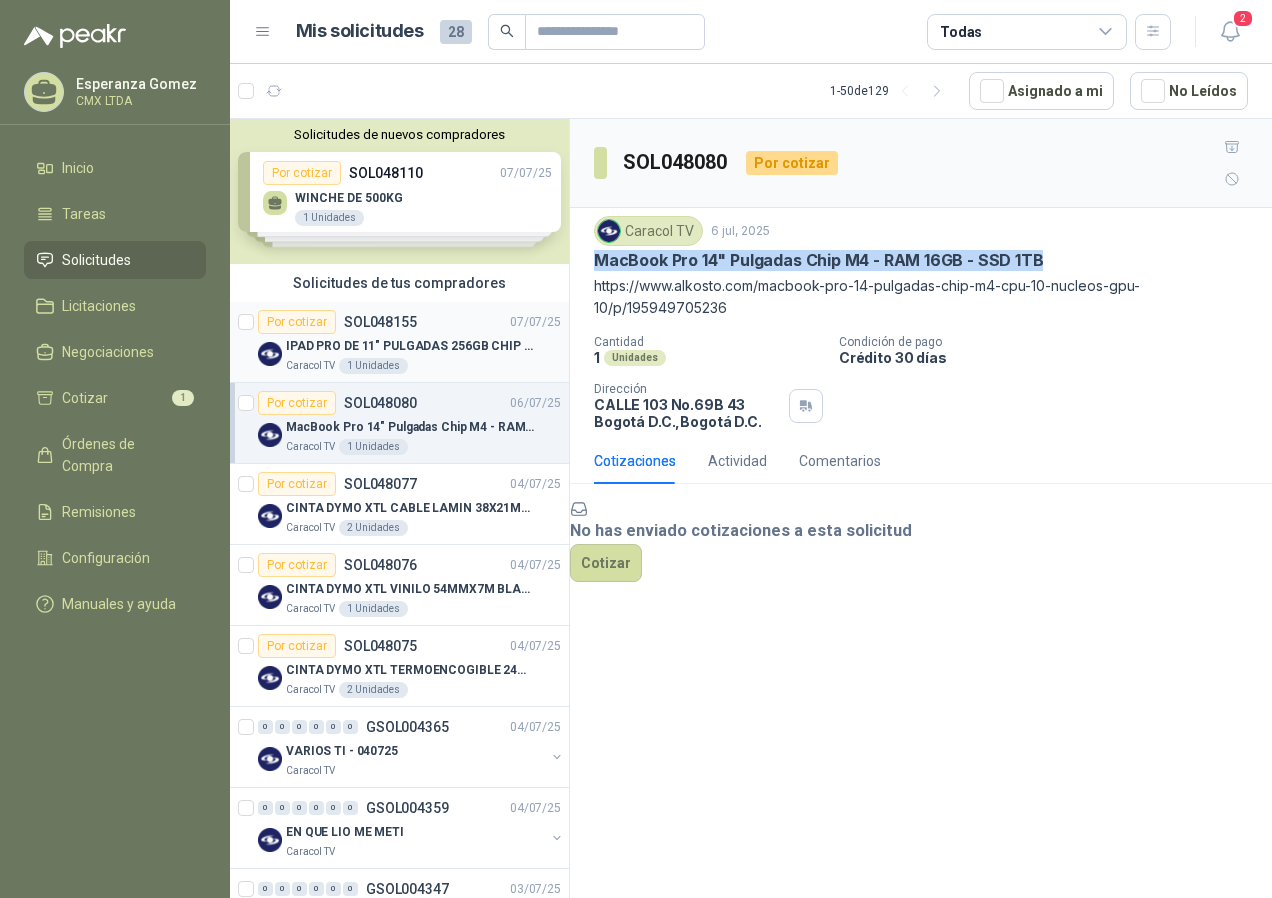 drag, startPoint x: 370, startPoint y: 342, endPoint x: 424, endPoint y: 340, distance: 54.037025 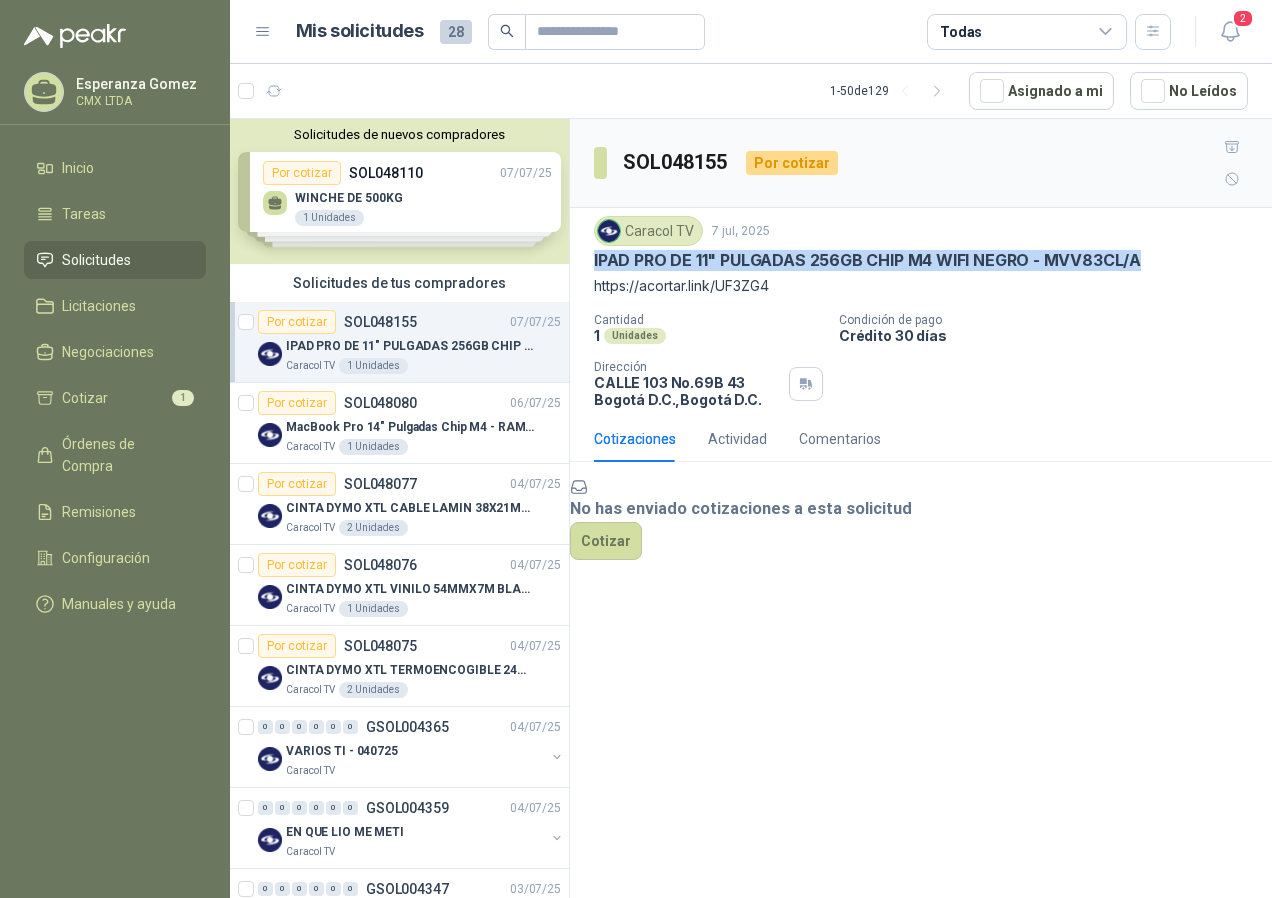 drag, startPoint x: 589, startPoint y: 228, endPoint x: 1136, endPoint y: 228, distance: 547 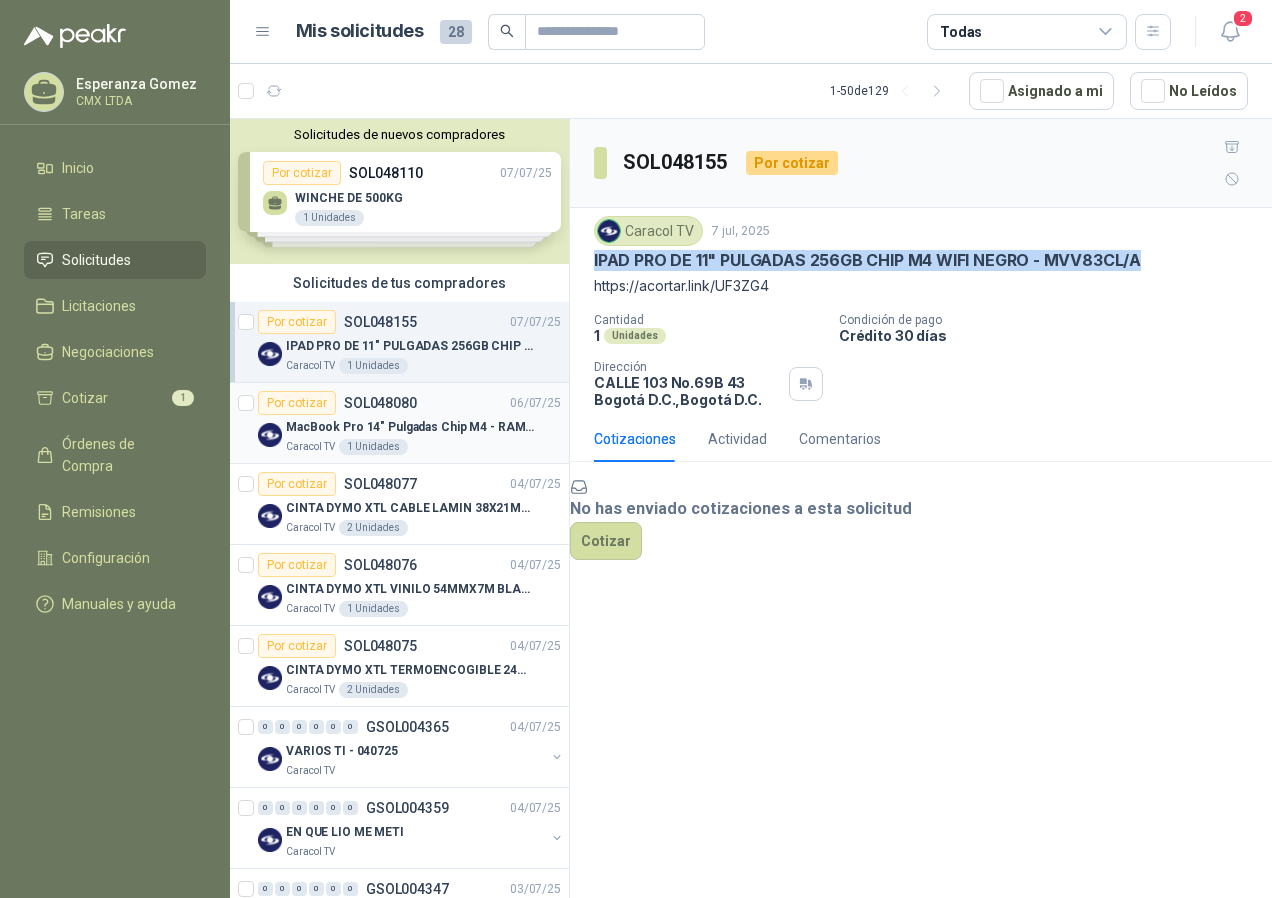 click on "MacBook Pro 14" Pulgadas Chip M4 - RAM 16GB - SSD 1TB" at bounding box center (410, 427) 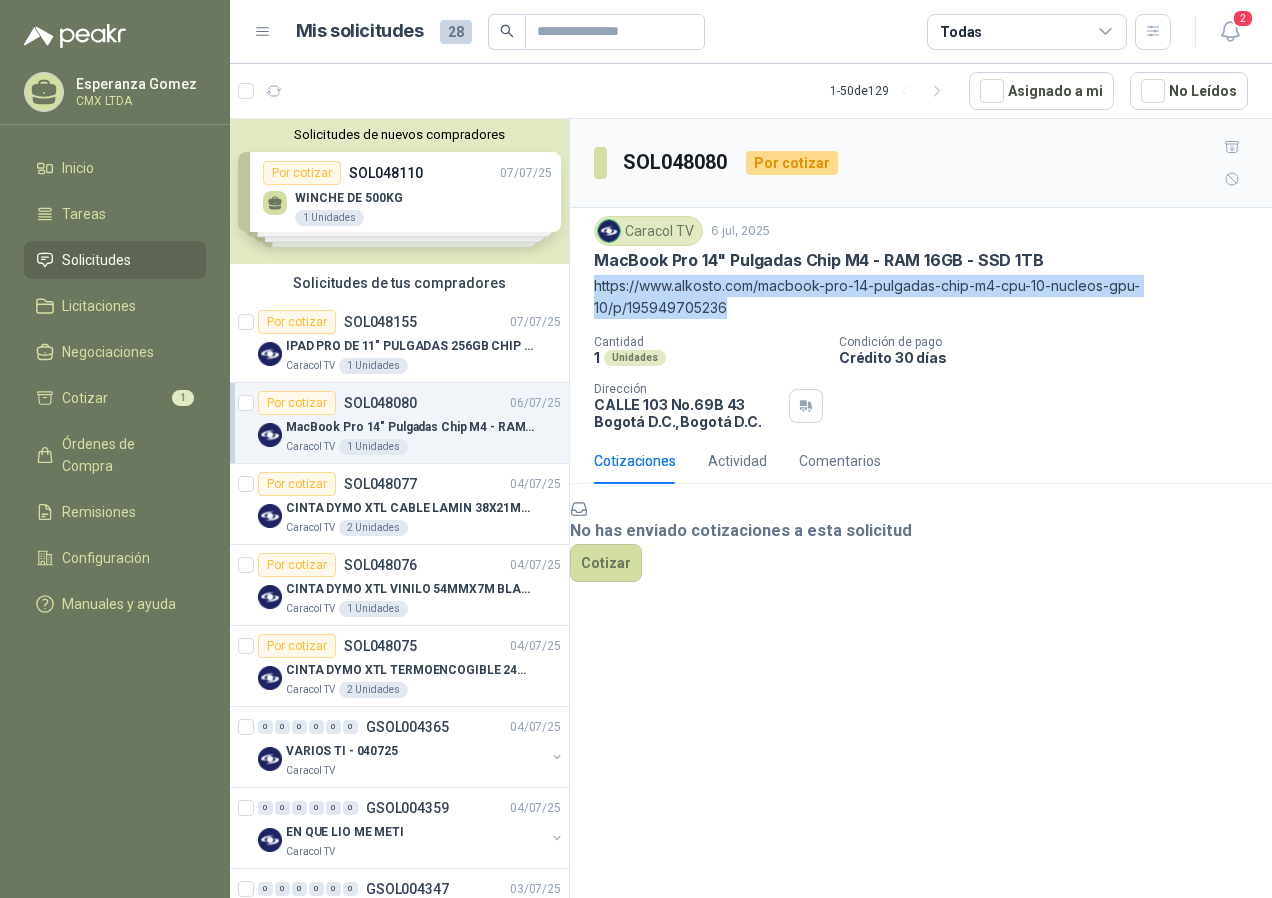 drag, startPoint x: 594, startPoint y: 253, endPoint x: 1179, endPoint y: 266, distance: 585.1444 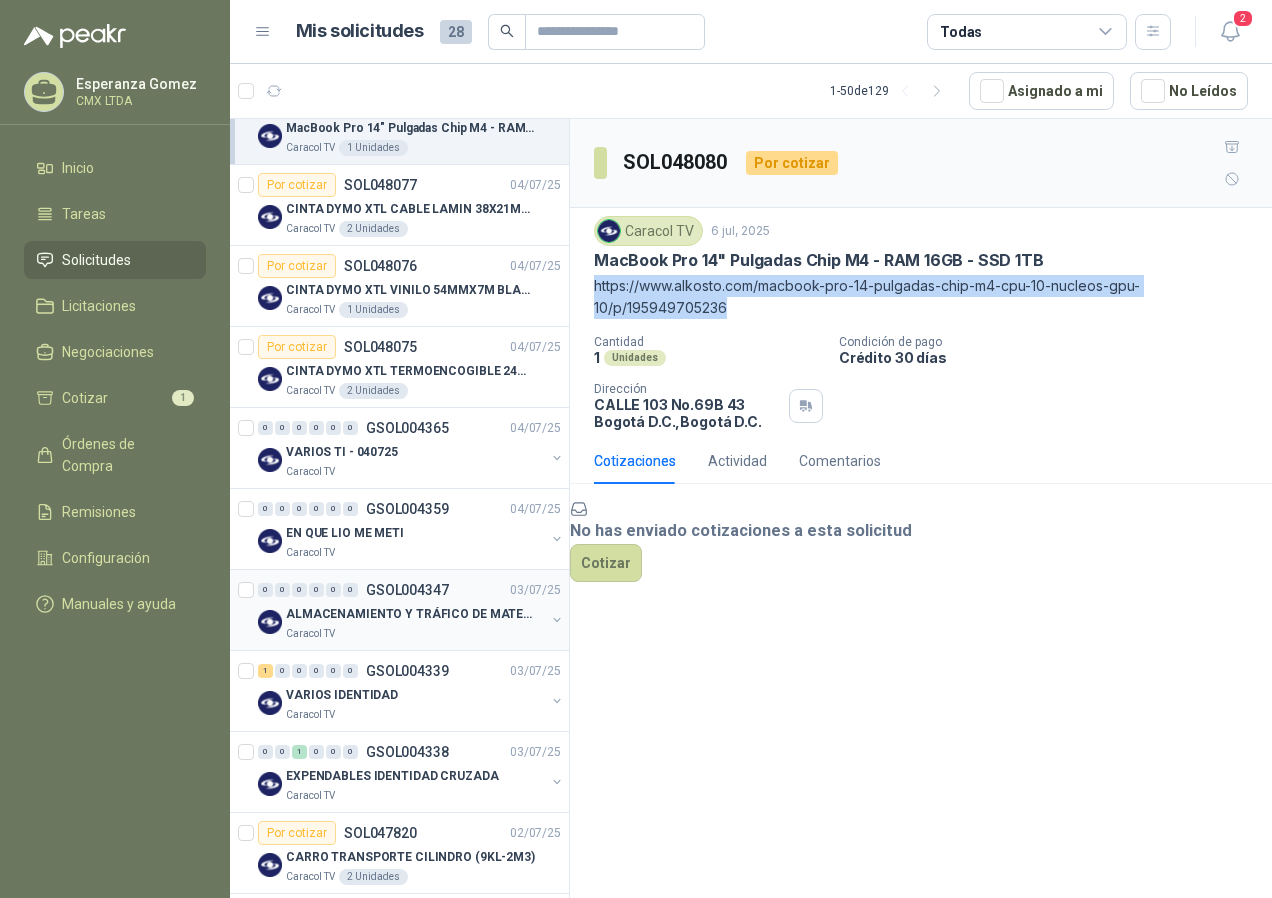 scroll, scrollTop: 300, scrollLeft: 0, axis: vertical 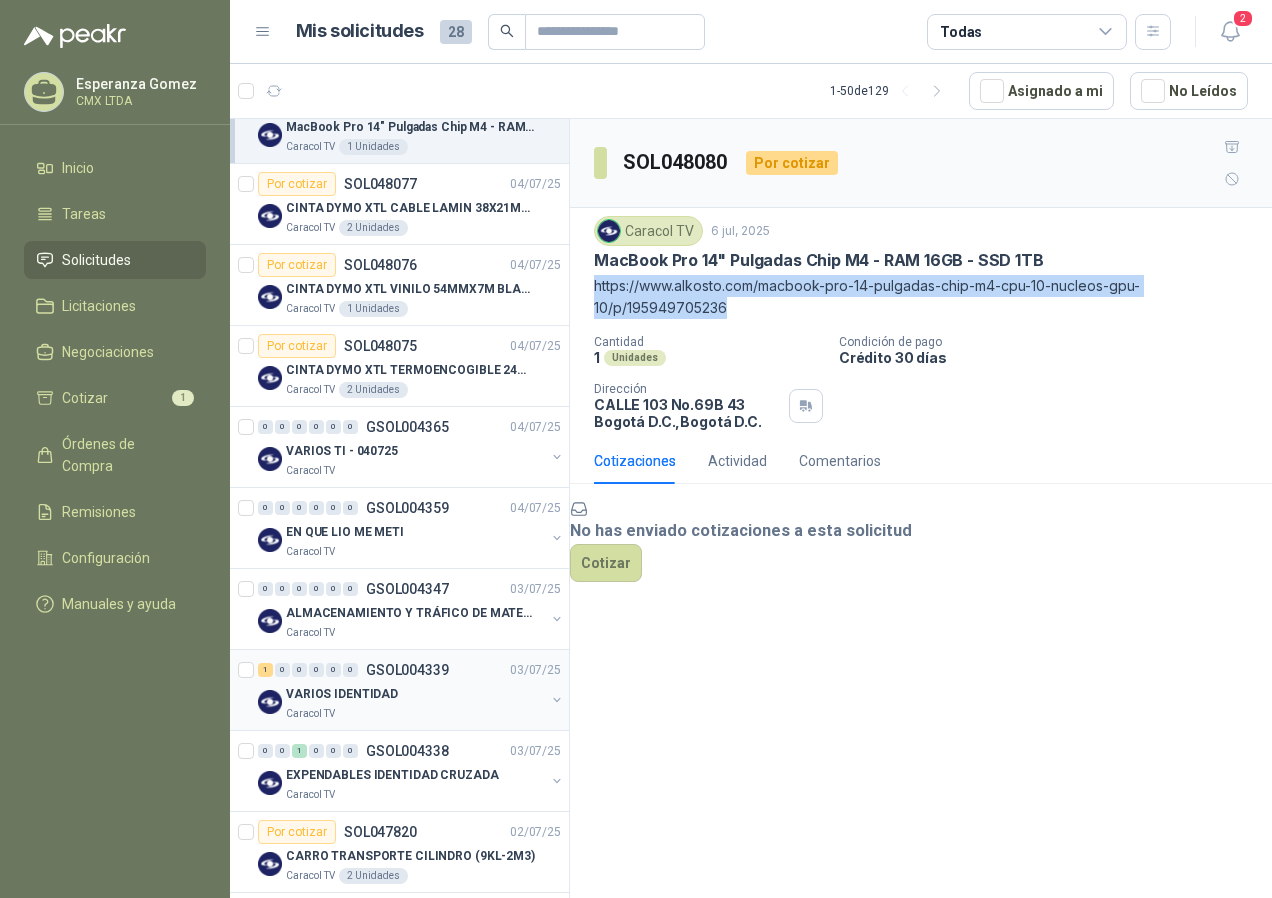 click on "GSOL004339" at bounding box center [407, 670] 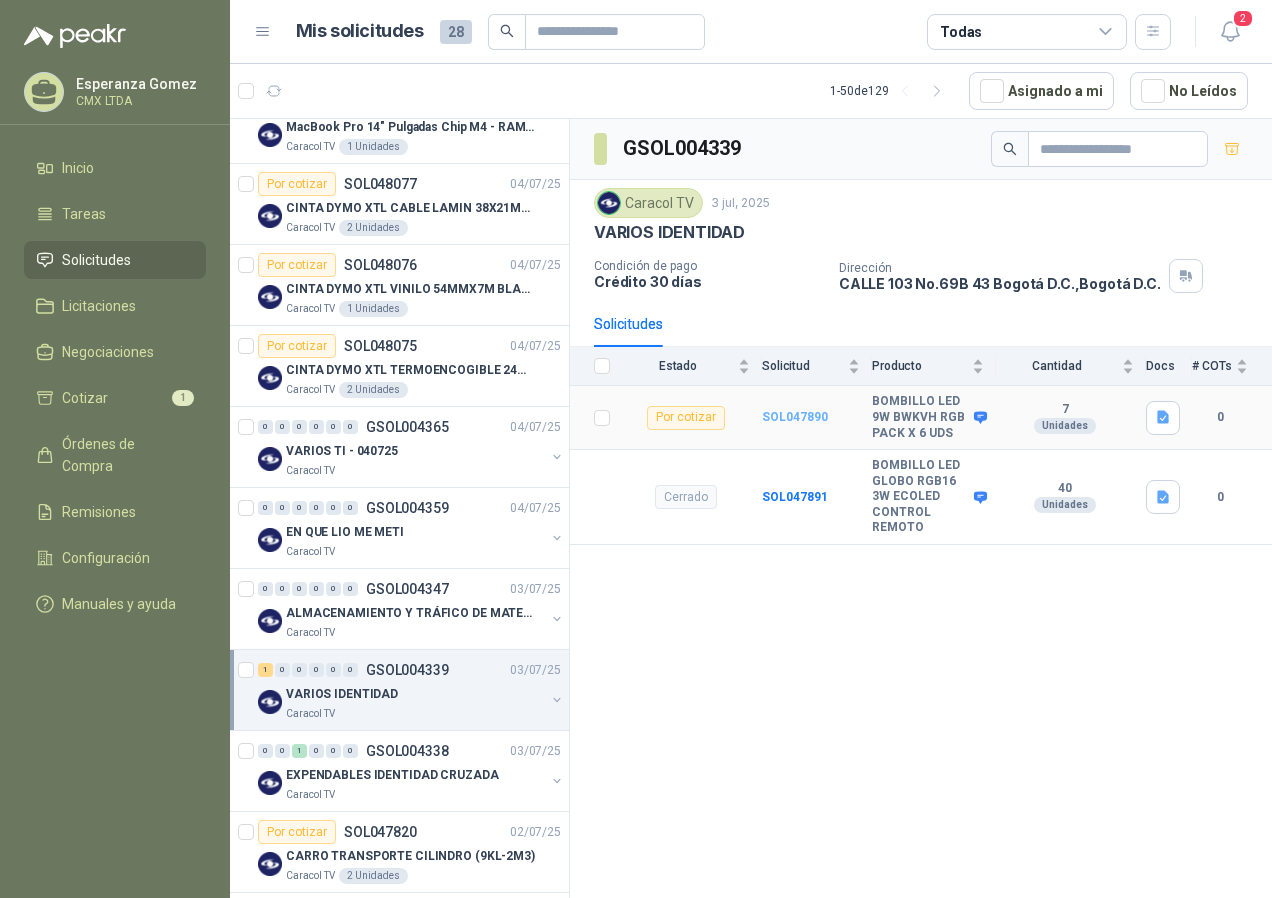 click on "SOL047890" at bounding box center (795, 417) 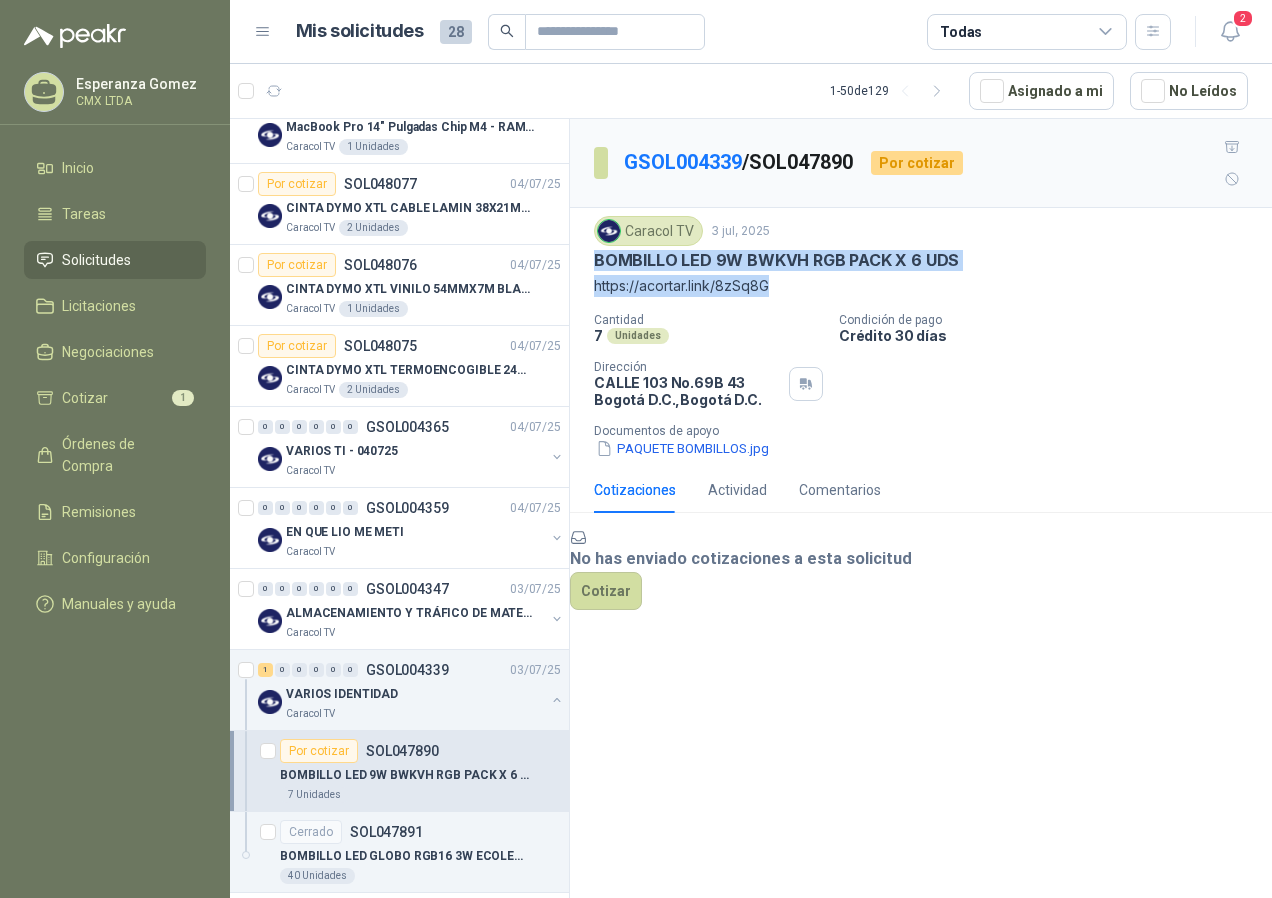 drag, startPoint x: 597, startPoint y: 225, endPoint x: 955, endPoint y: 257, distance: 359.4273 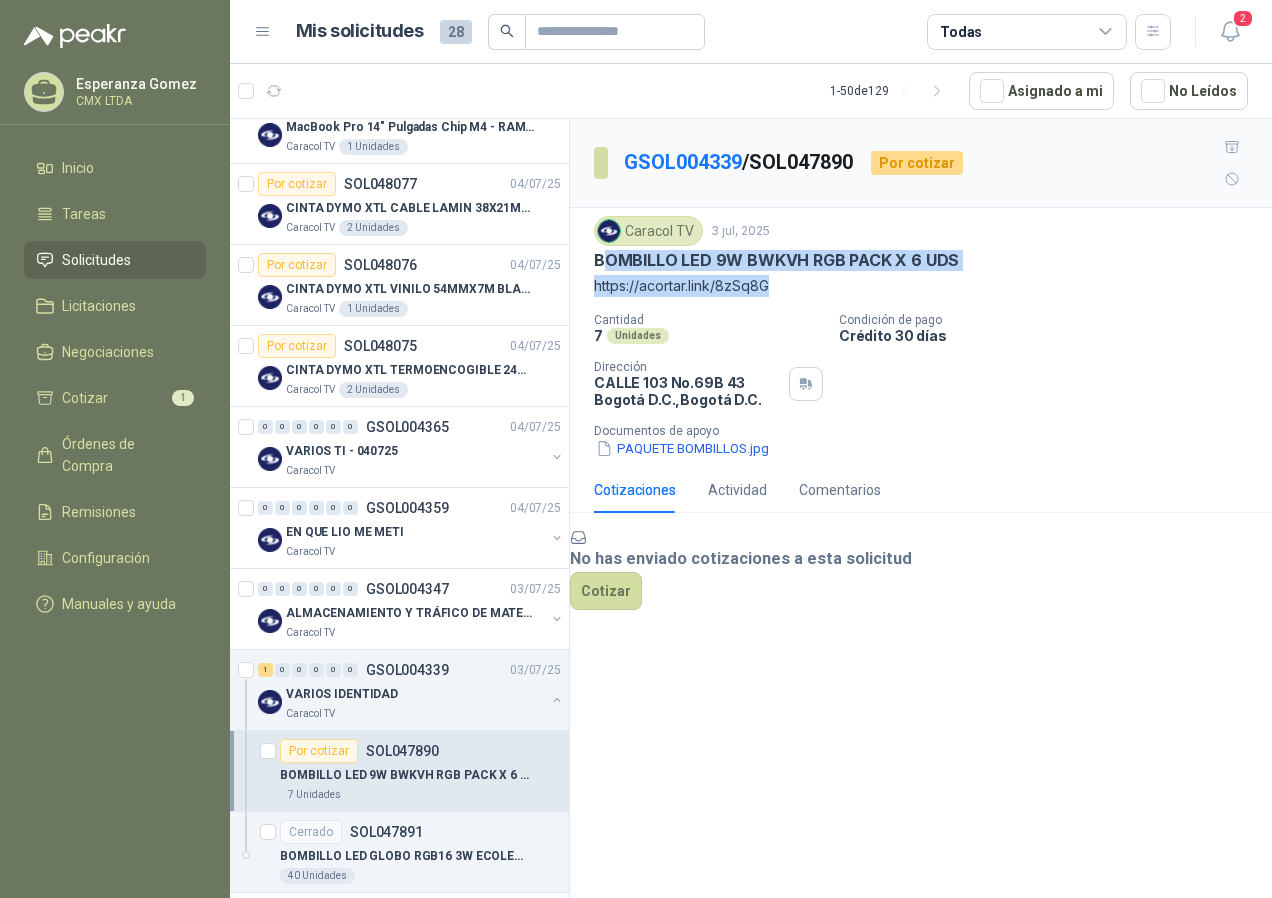 drag, startPoint x: 600, startPoint y: 226, endPoint x: 833, endPoint y: 241, distance: 233.48233 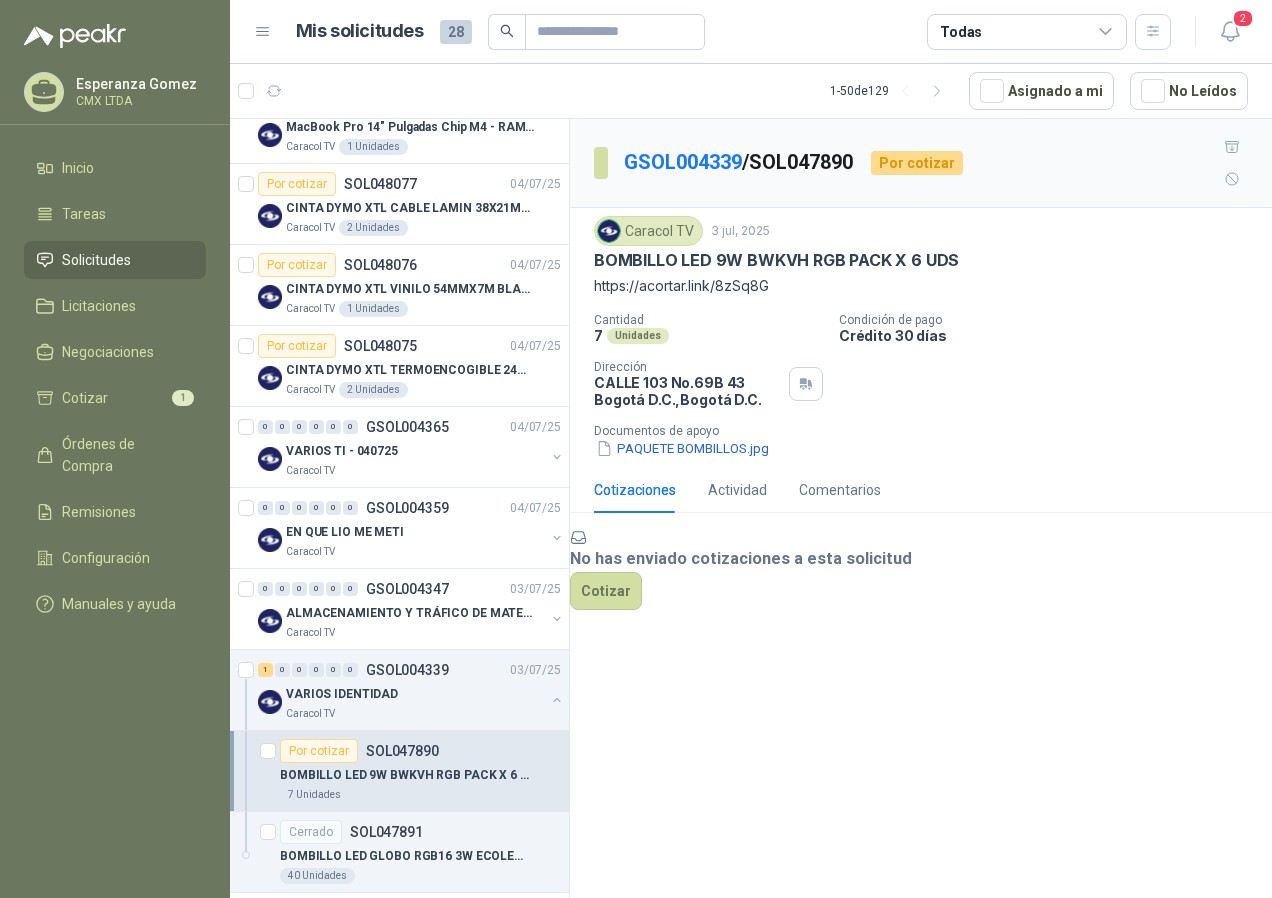 click on "BOMBILLO LED 9W ‎BWKVH RGB PACK X 6 UDS" at bounding box center (776, 260) 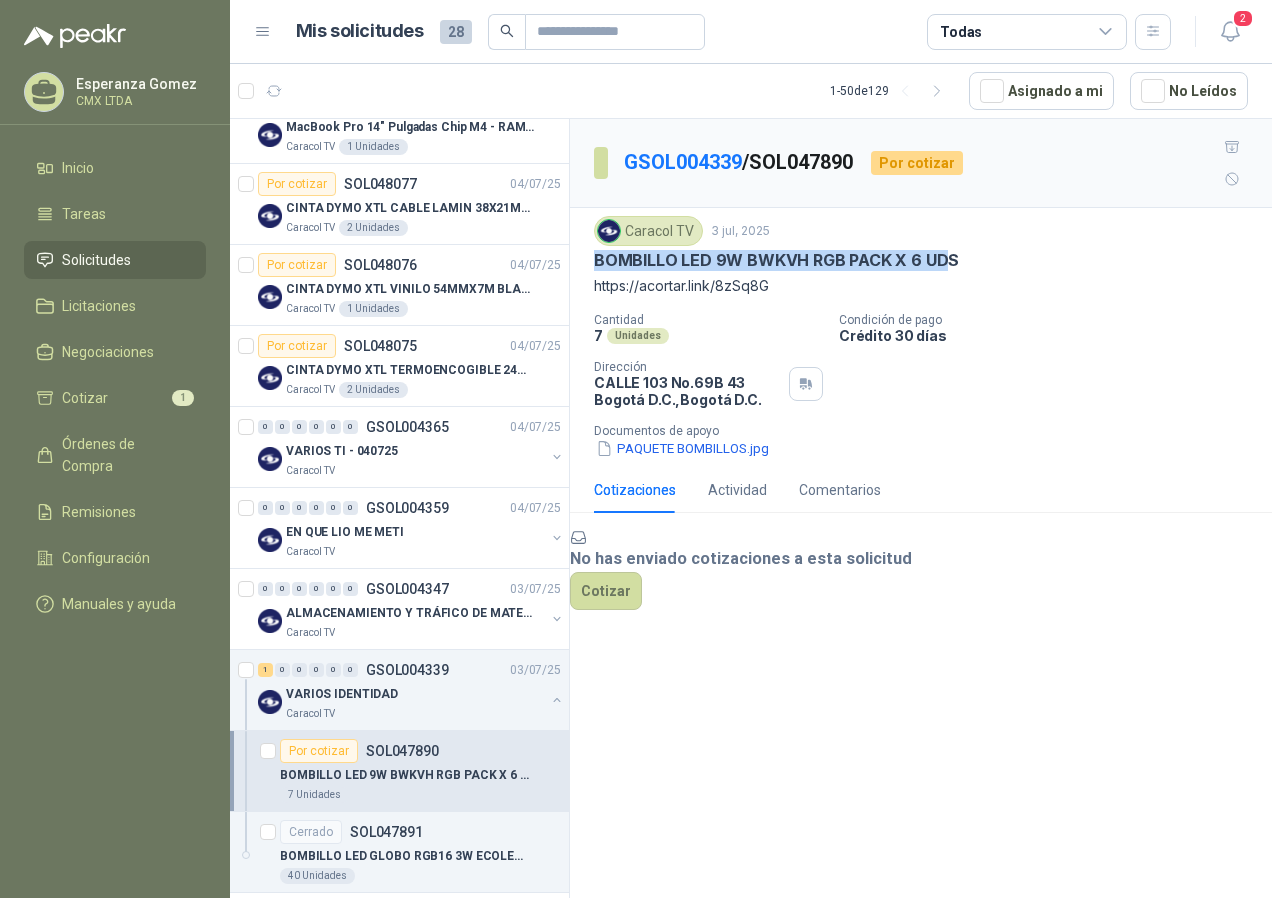 drag, startPoint x: 593, startPoint y: 227, endPoint x: 945, endPoint y: 232, distance: 352.03552 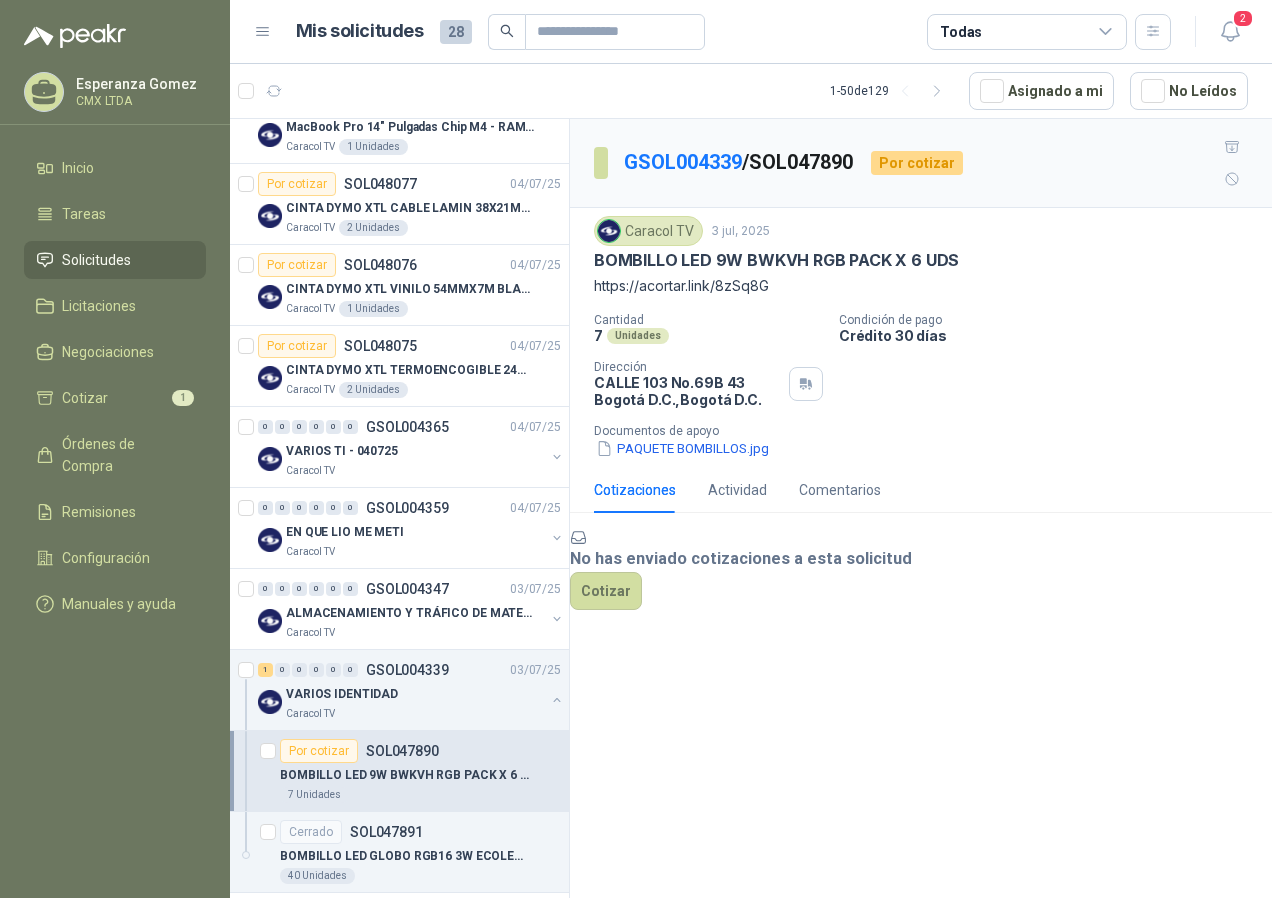 drag, startPoint x: 945, startPoint y: 232, endPoint x: 955, endPoint y: 228, distance: 10.770329 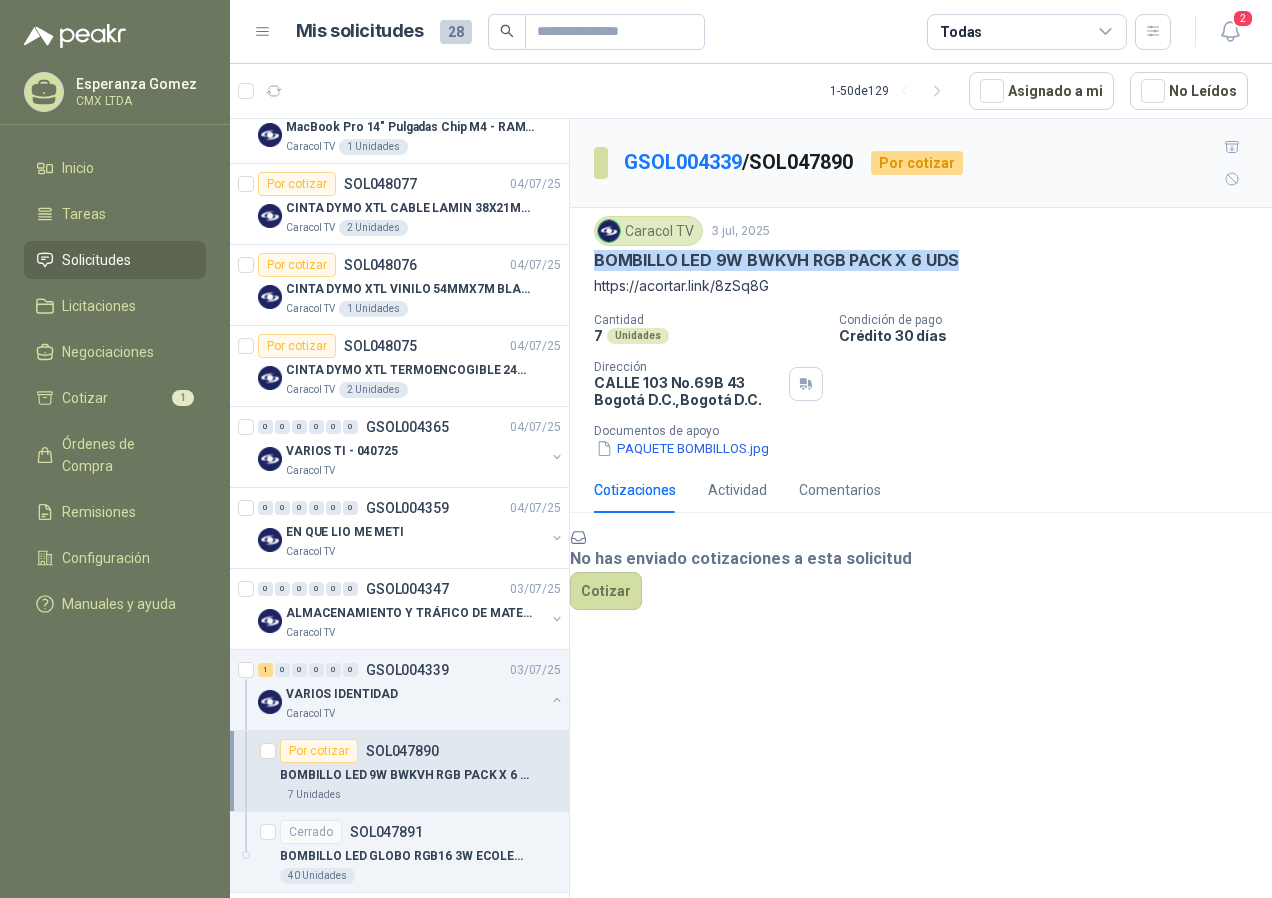 drag, startPoint x: 950, startPoint y: 224, endPoint x: 580, endPoint y: 219, distance: 370.03378 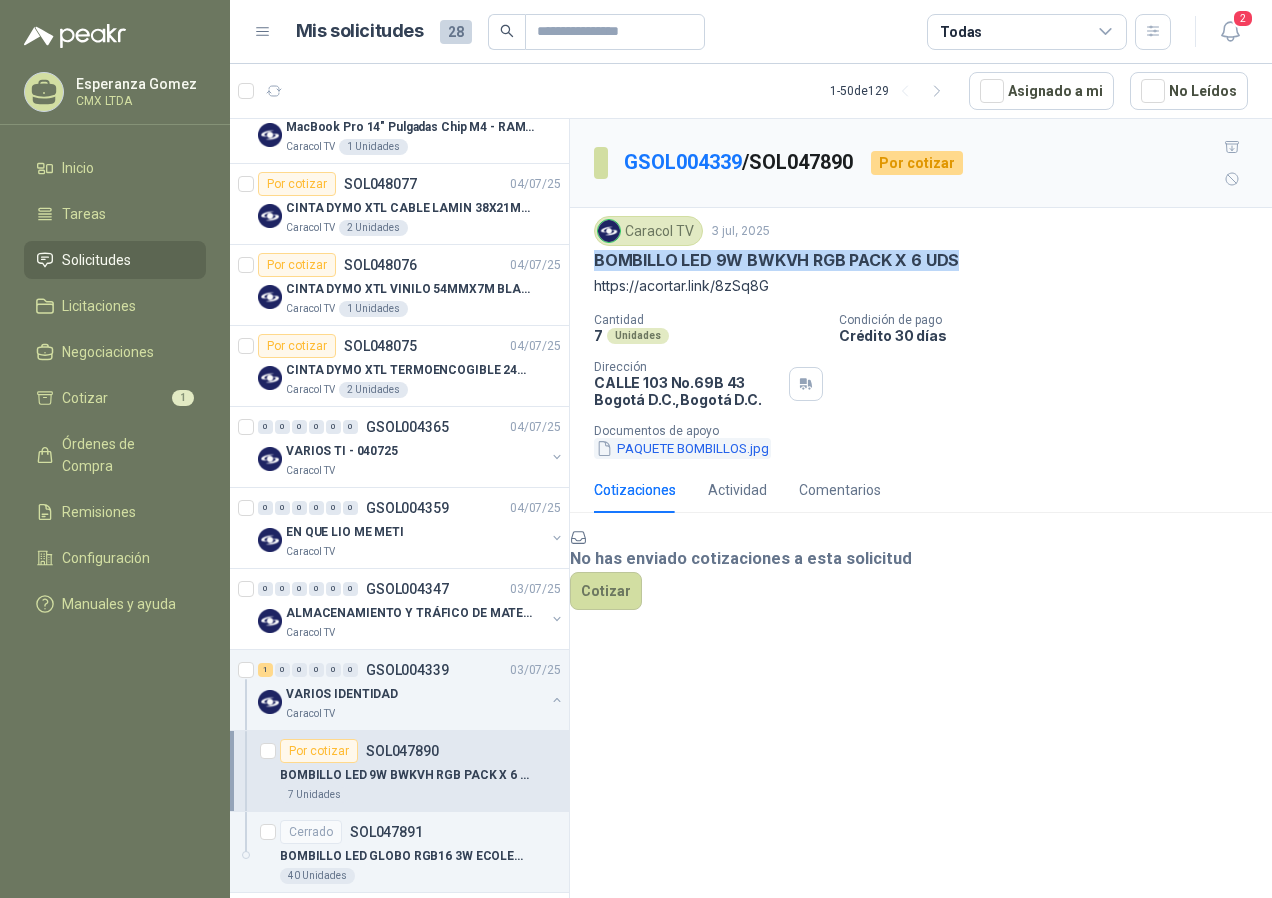 click on "PAQUETE BOMBILLOS.jpg" at bounding box center (682, 448) 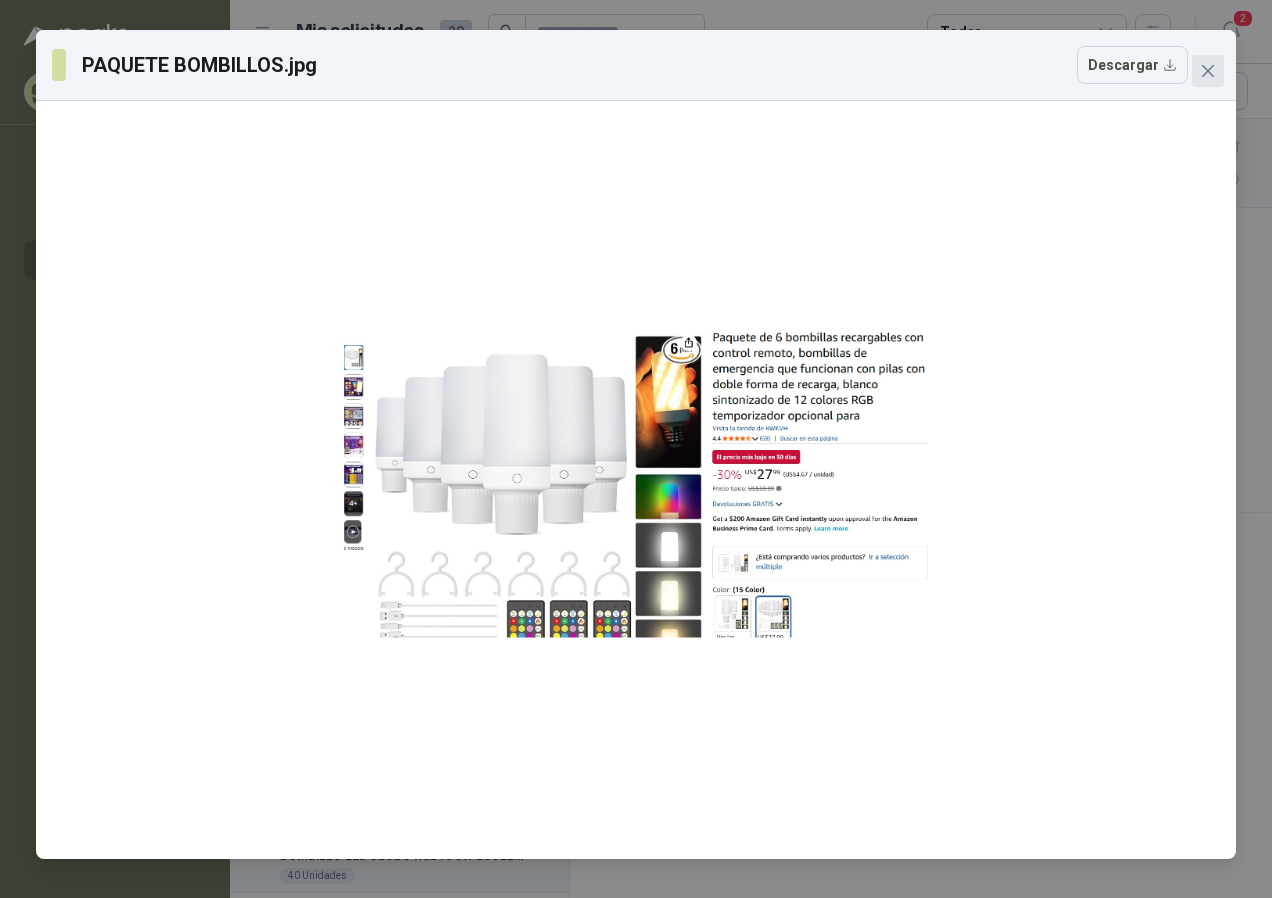 click at bounding box center (1208, 71) 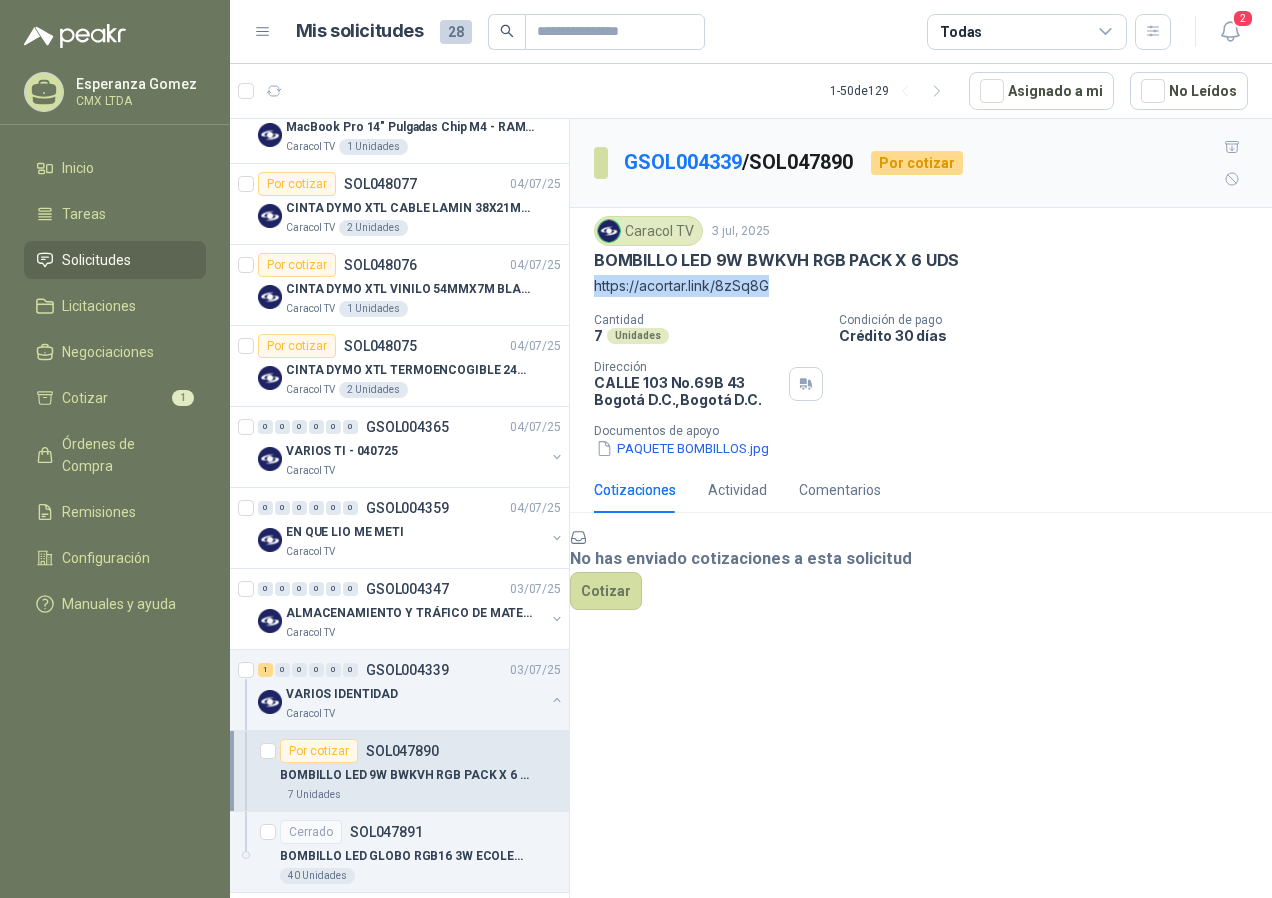 drag, startPoint x: 786, startPoint y: 257, endPoint x: 592, endPoint y: 257, distance: 194 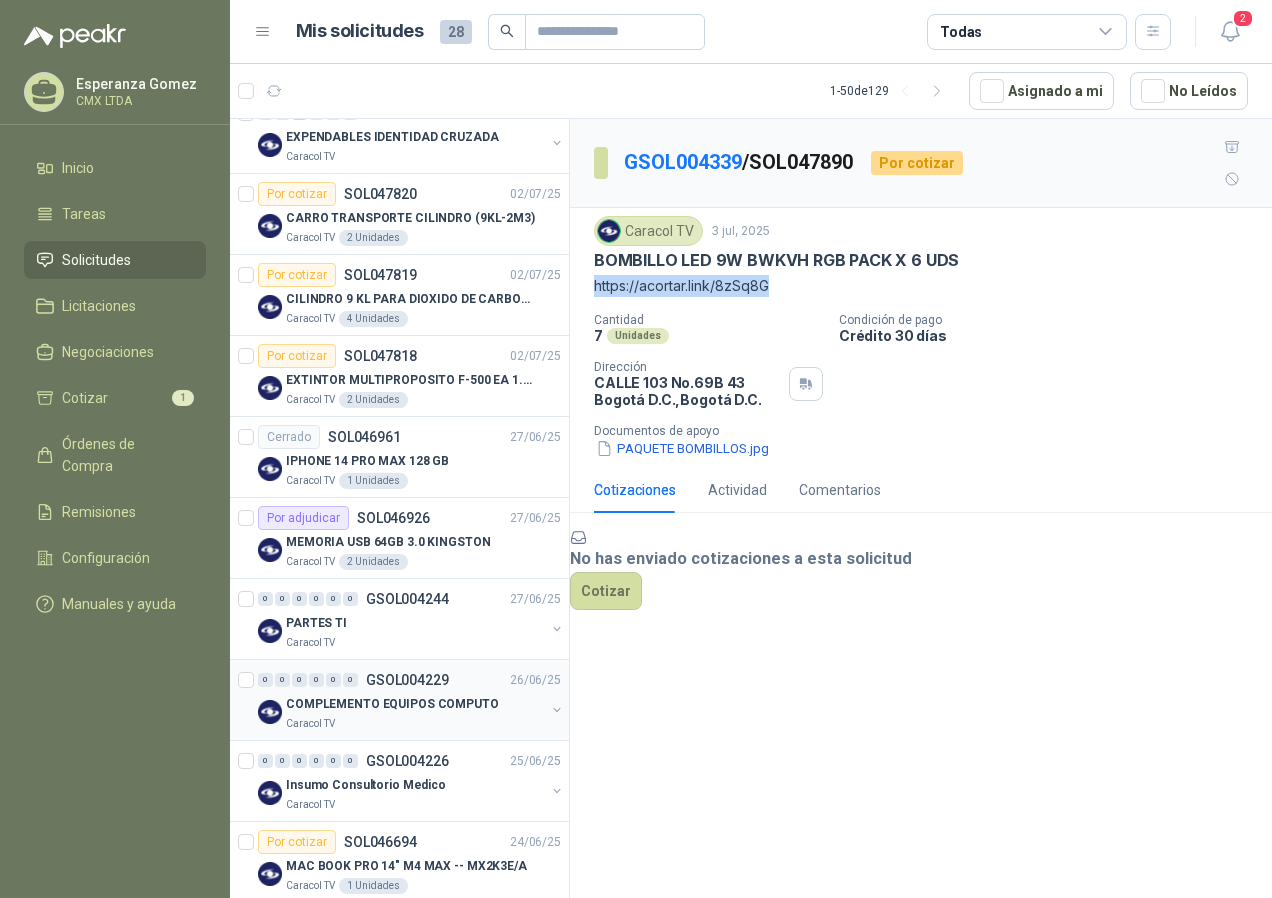 scroll, scrollTop: 1300, scrollLeft: 0, axis: vertical 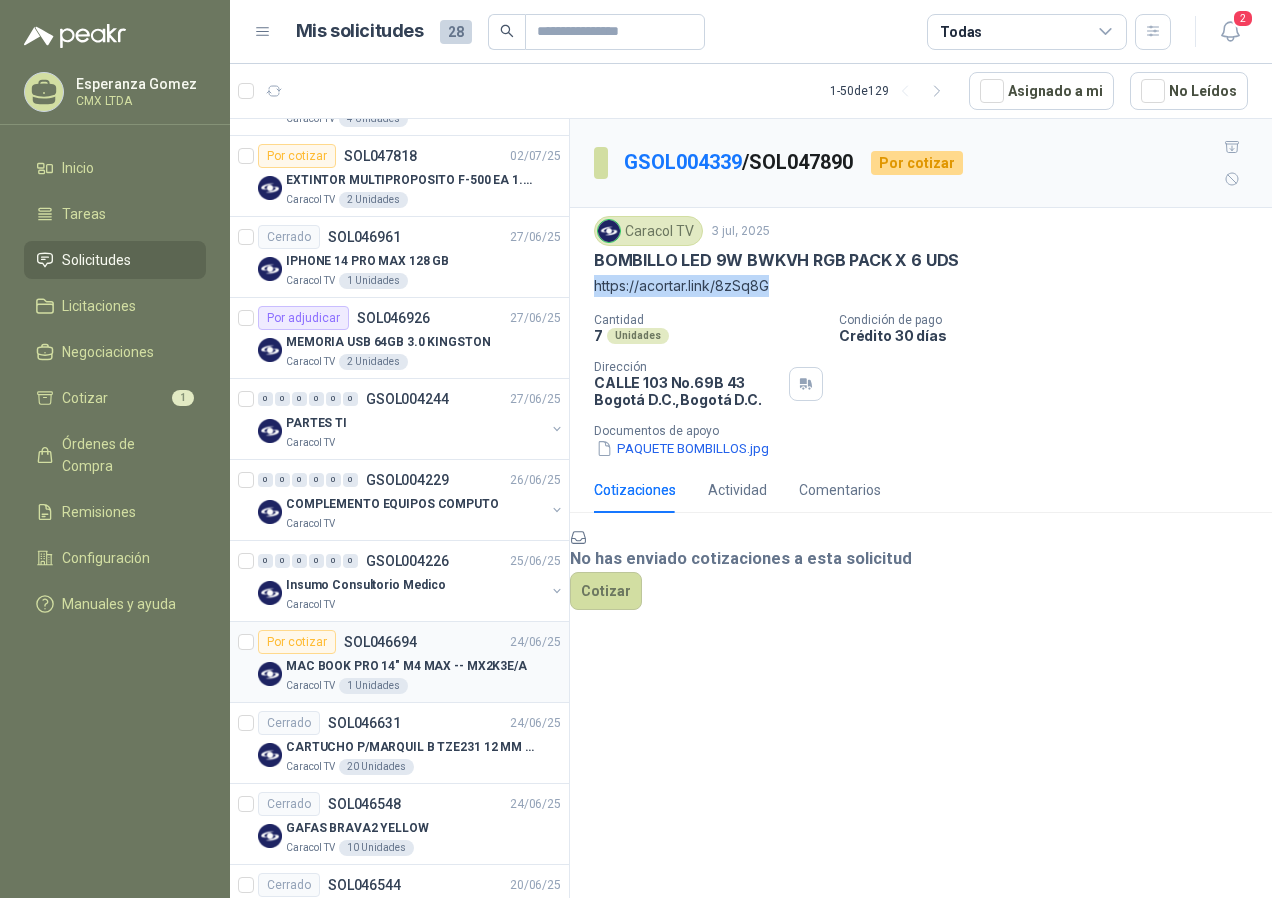 click on "MAC BOOK PRO 14" M4 MAX -- MX2K3E/A" at bounding box center [406, 666] 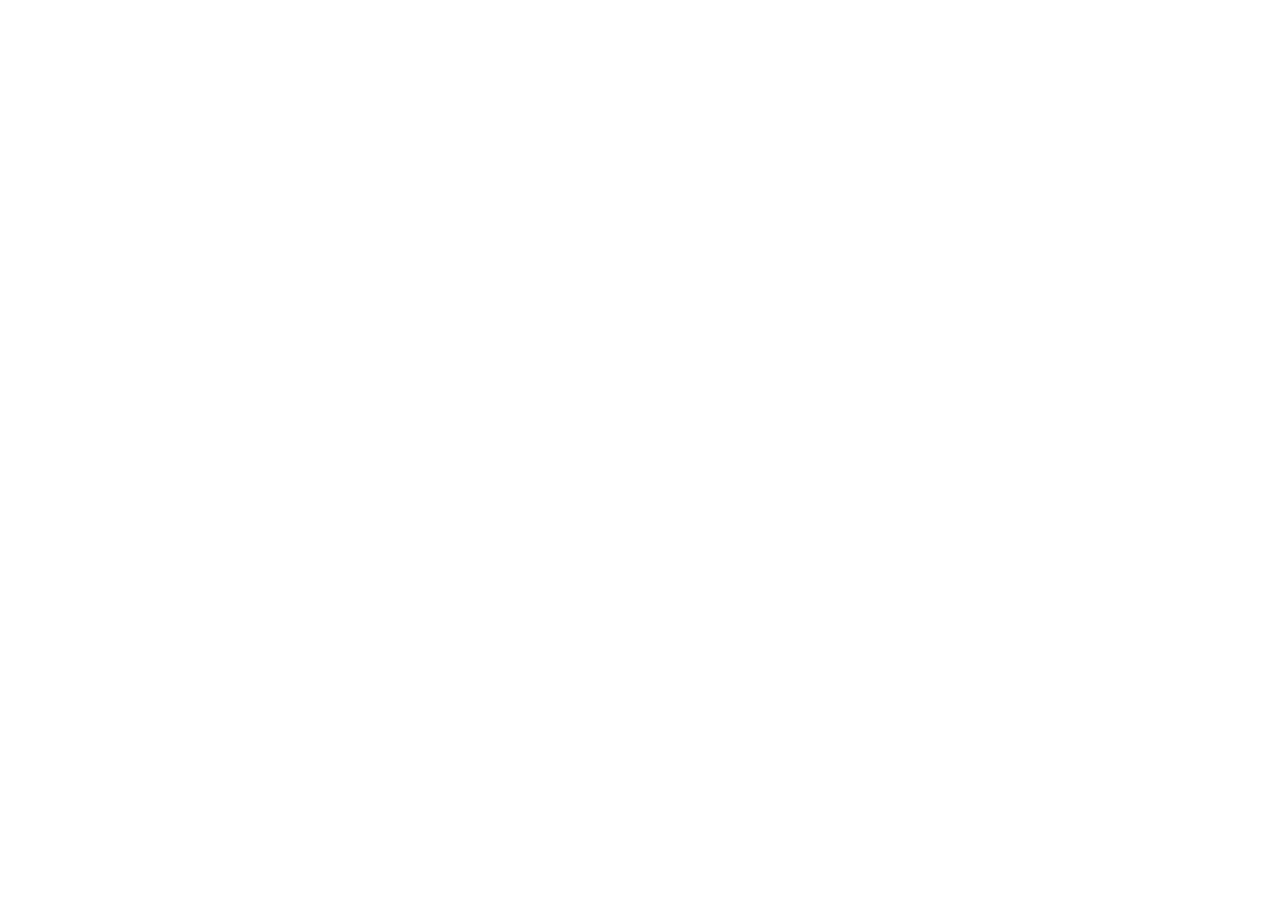 scroll, scrollTop: 0, scrollLeft: 0, axis: both 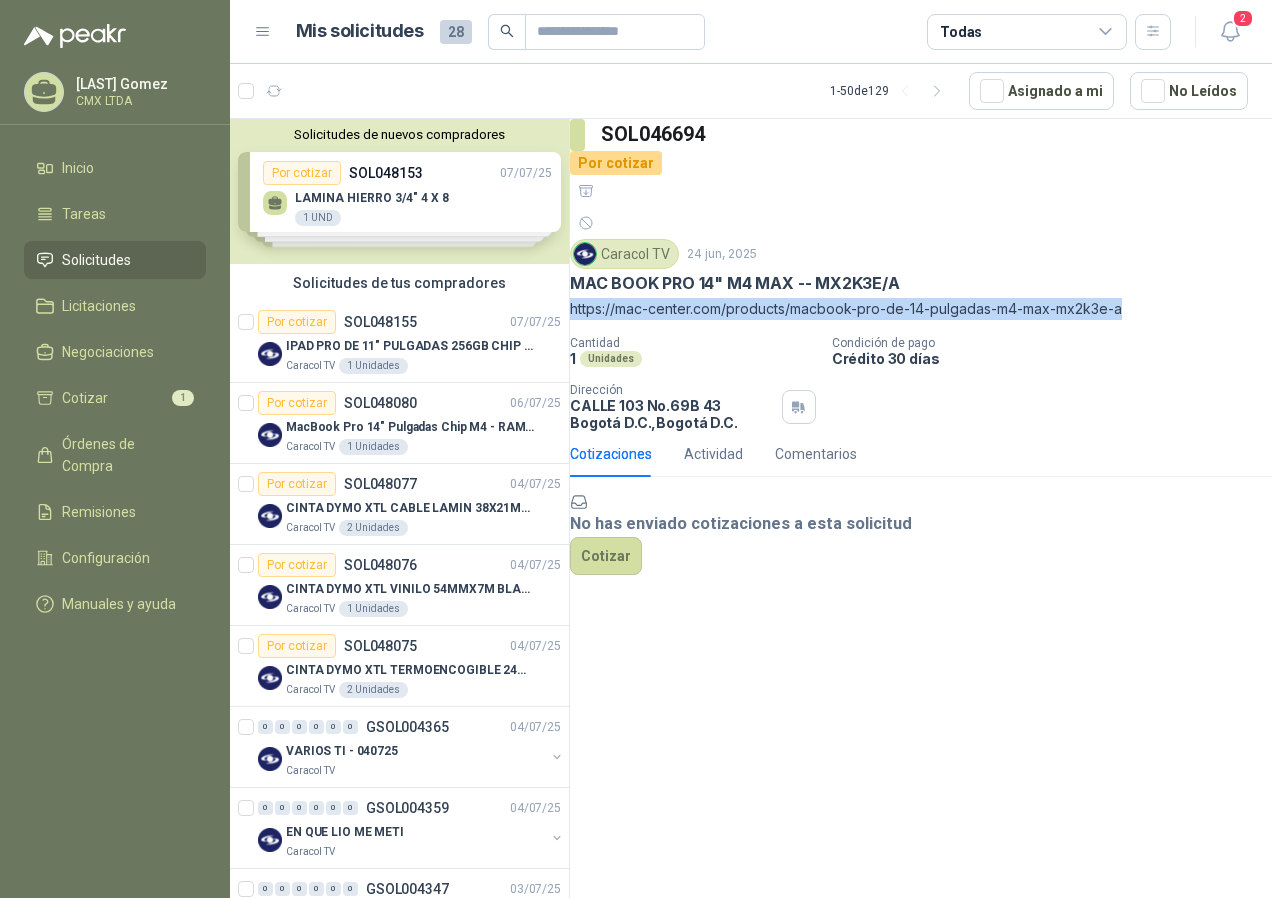 drag, startPoint x: 593, startPoint y: 255, endPoint x: 1166, endPoint y: 252, distance: 573.0079 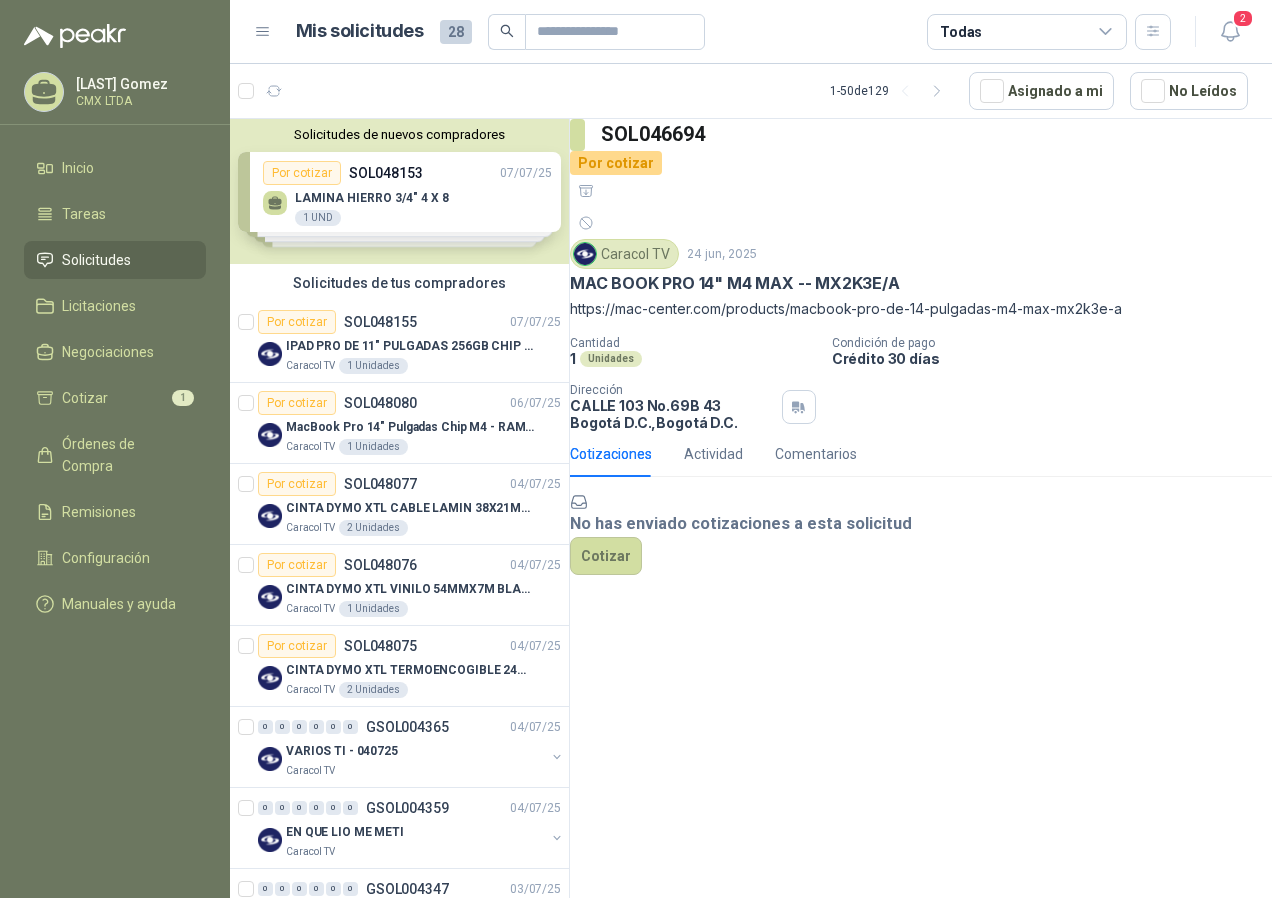 click on "No has enviado cotizaciones a esta solicitud Cotizar" at bounding box center (921, 533) 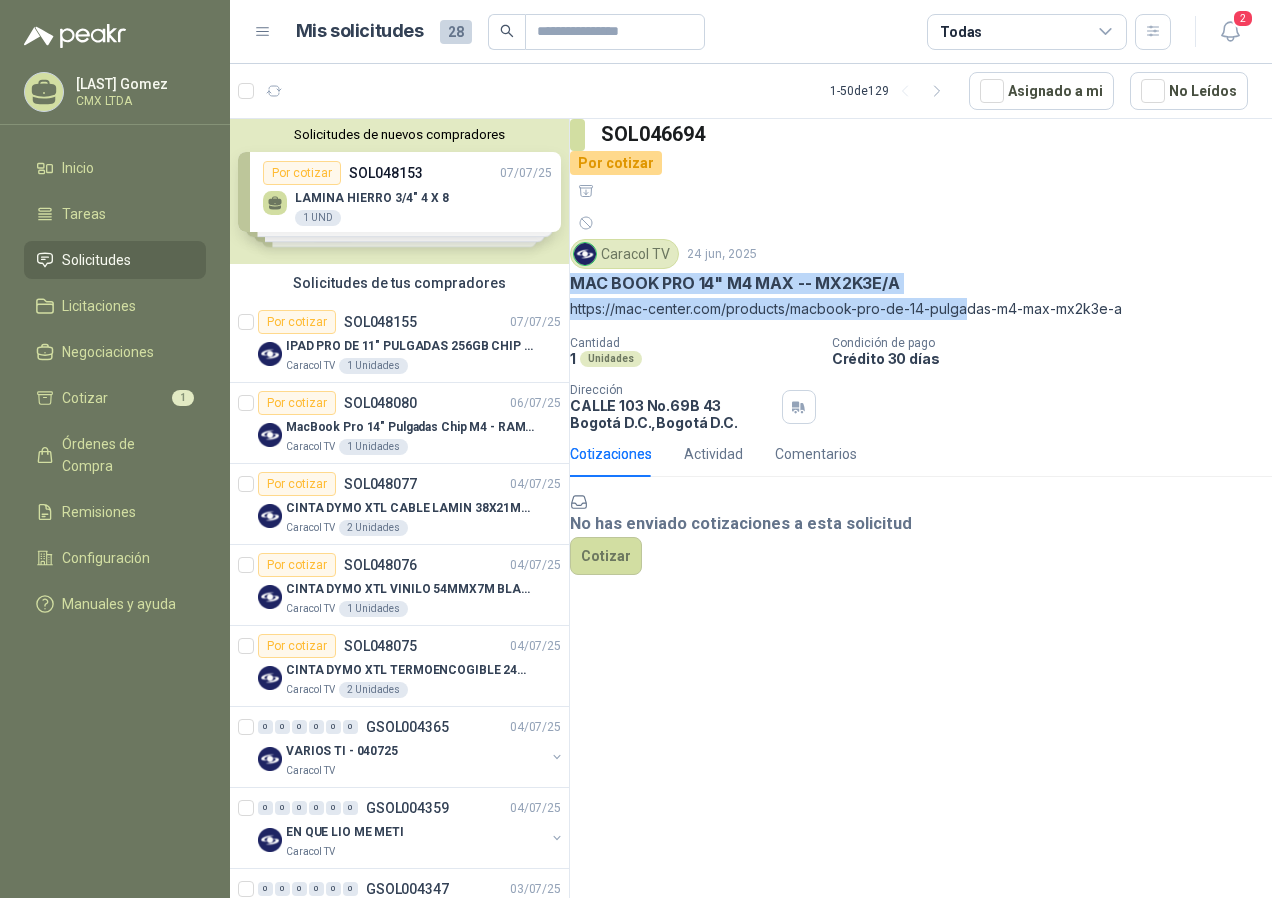 drag, startPoint x: 597, startPoint y: 229, endPoint x: 993, endPoint y: 241, distance: 396.18176 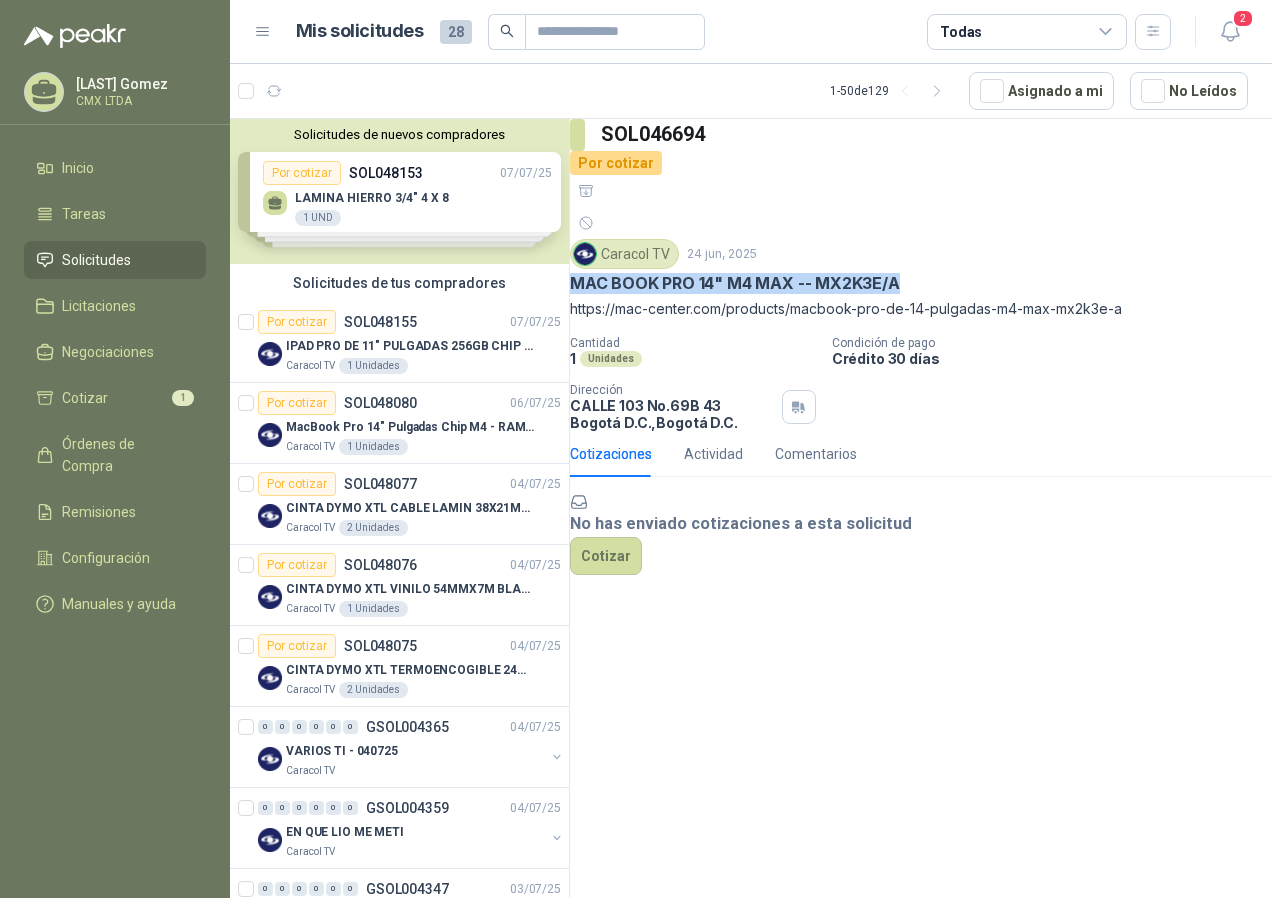 drag, startPoint x: 930, startPoint y: 227, endPoint x: 590, endPoint y: 221, distance: 340.05295 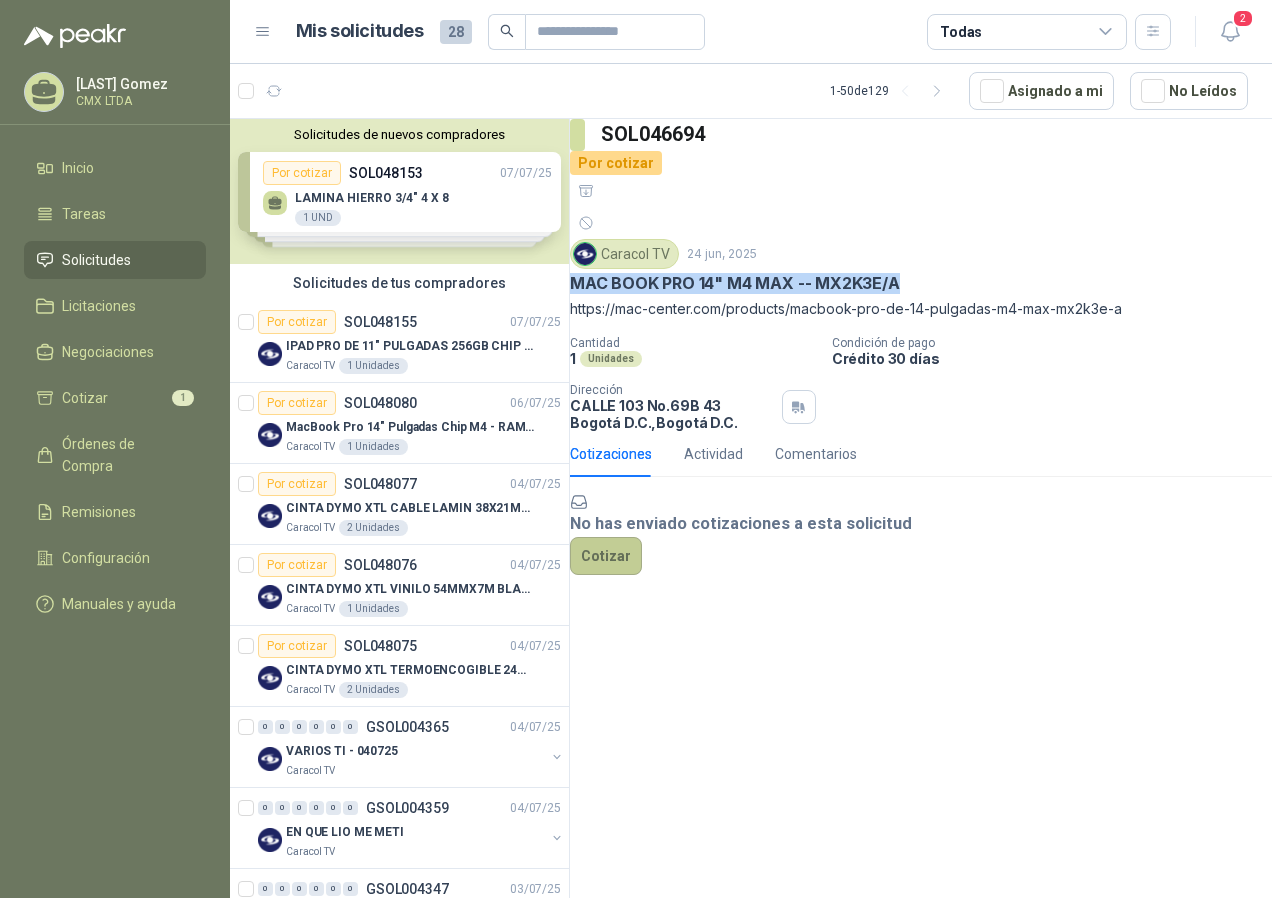 click on "Cotizar" at bounding box center [606, 556] 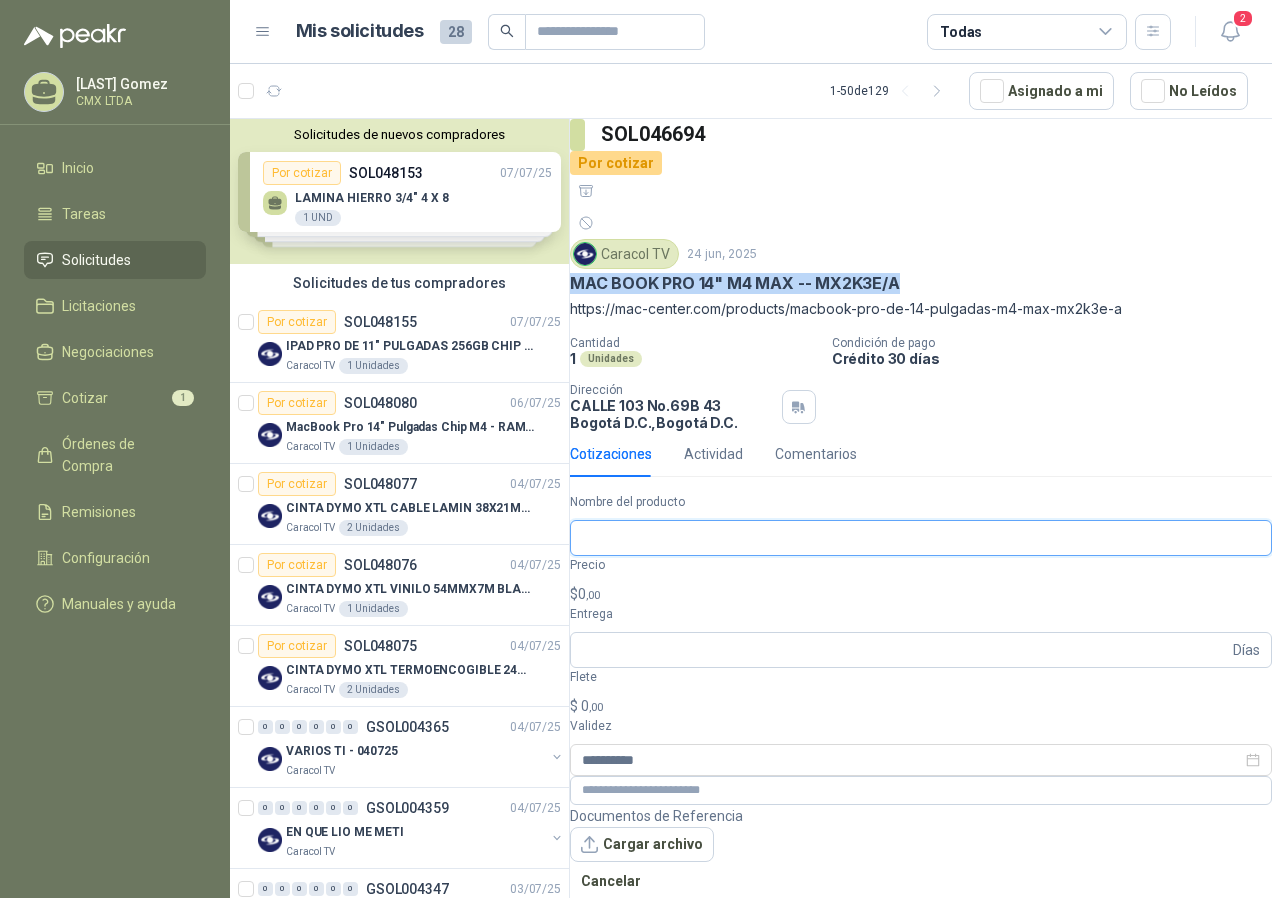 click on "Nombre del producto" at bounding box center [921, 538] 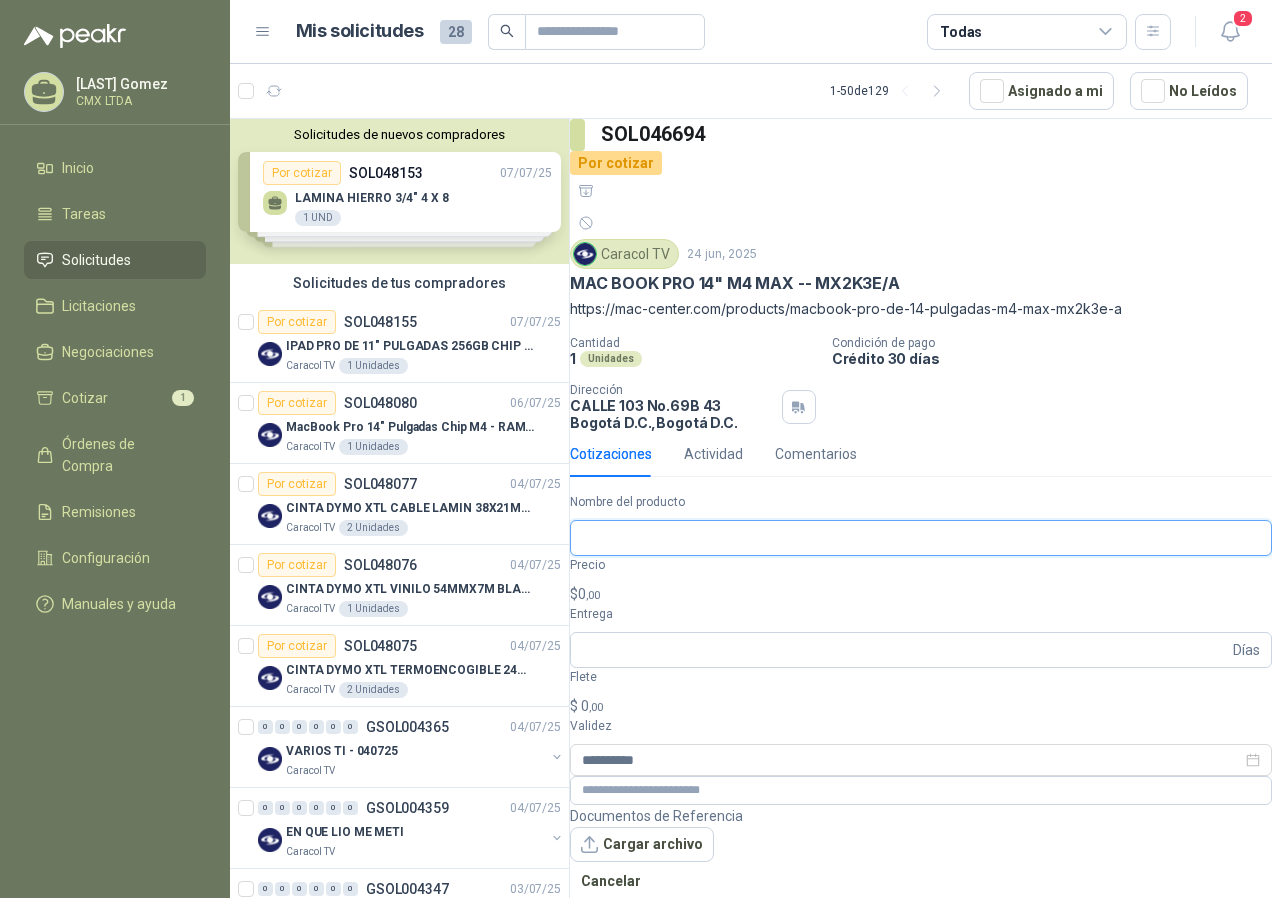 paste on "**********" 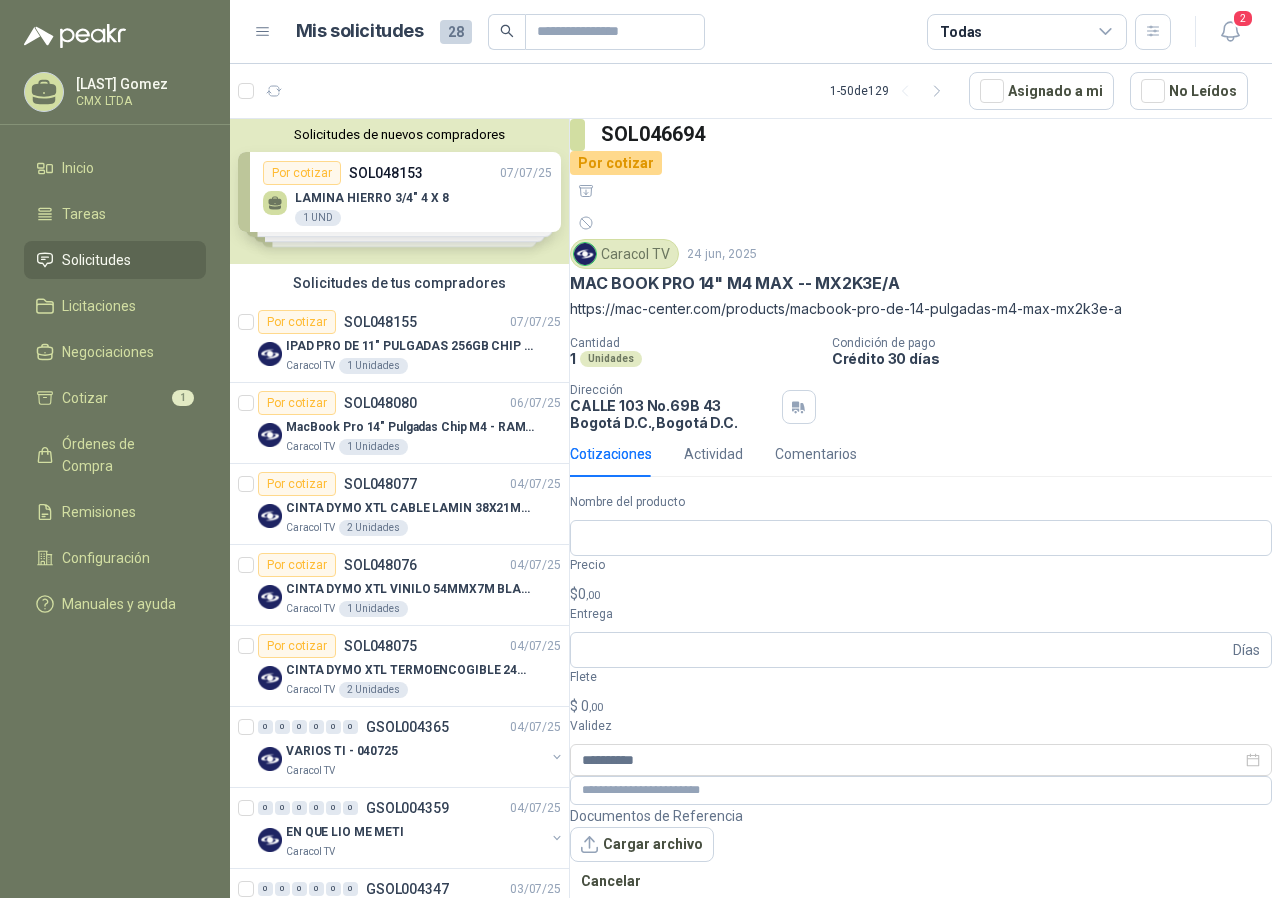 click on "$  0 ,00" at bounding box center [921, 594] 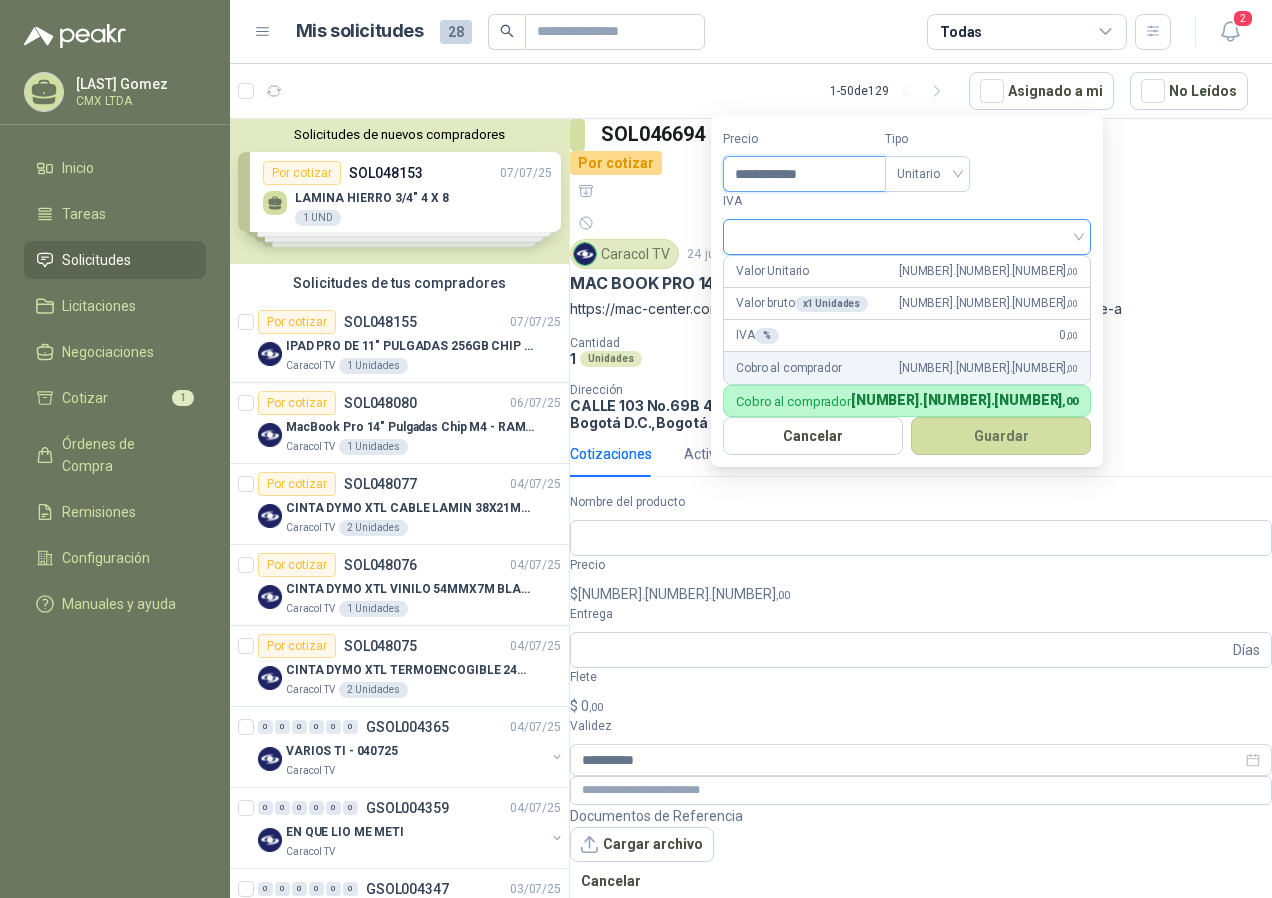 type on "**********" 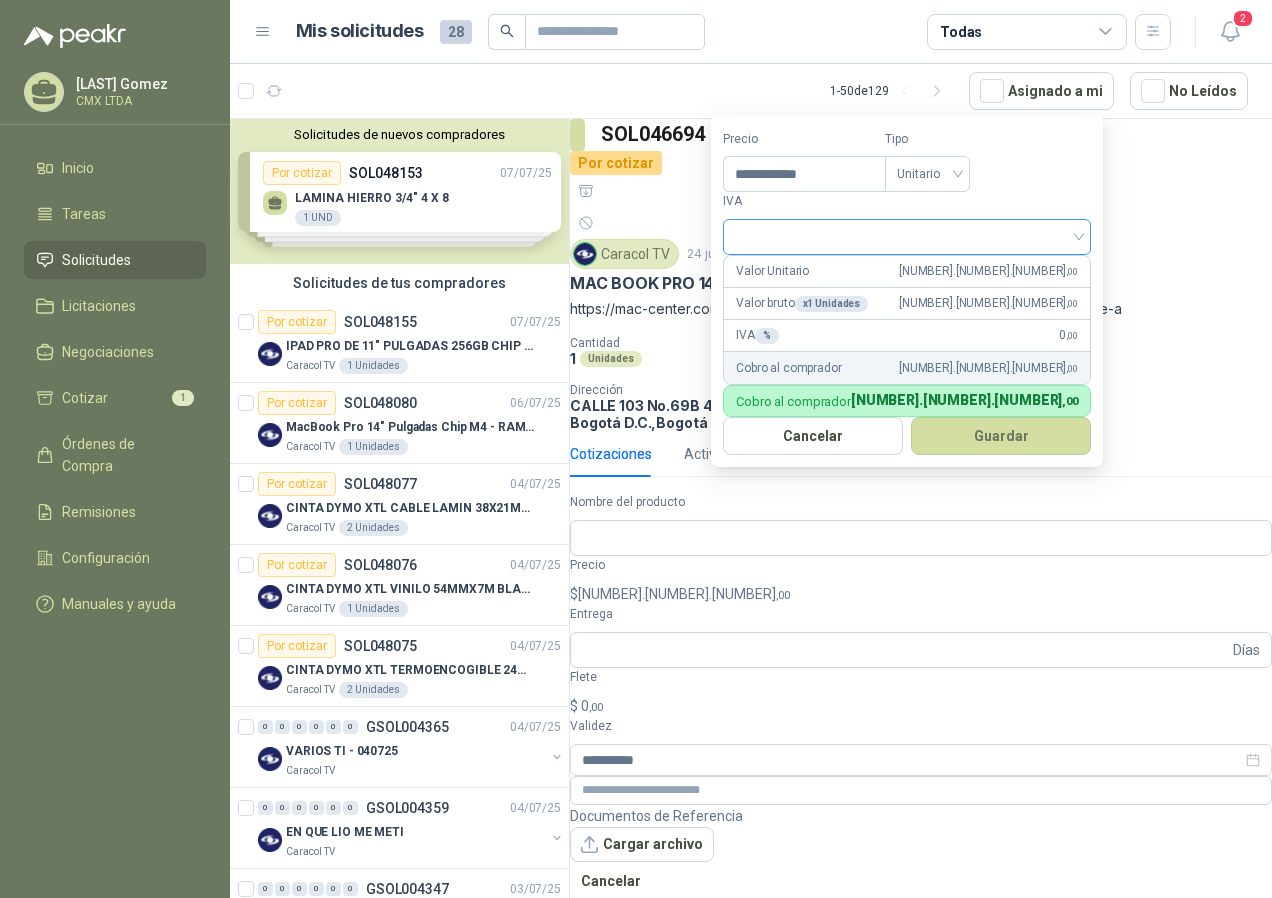 click at bounding box center (907, 235) 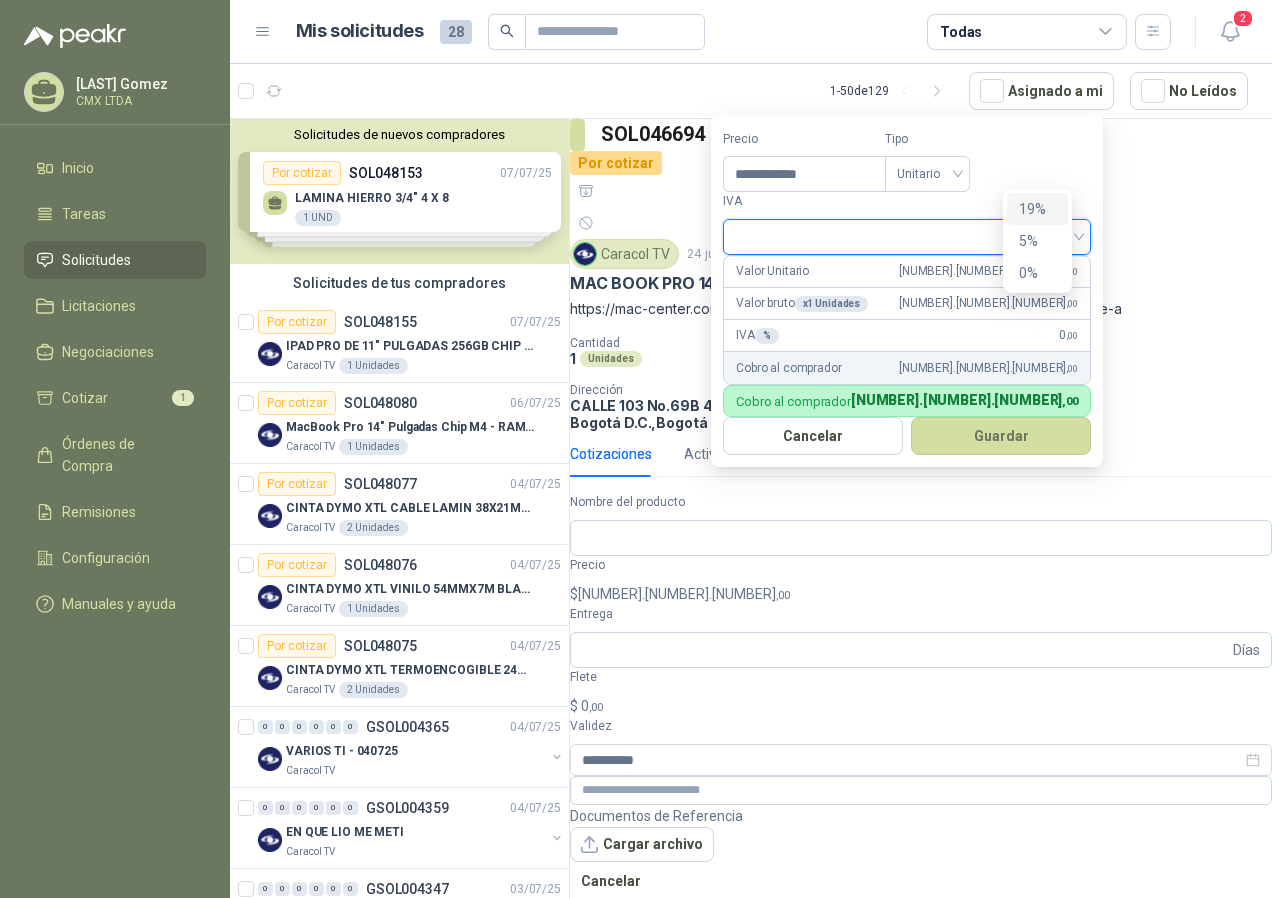 click on "19%" at bounding box center [1037, 209] 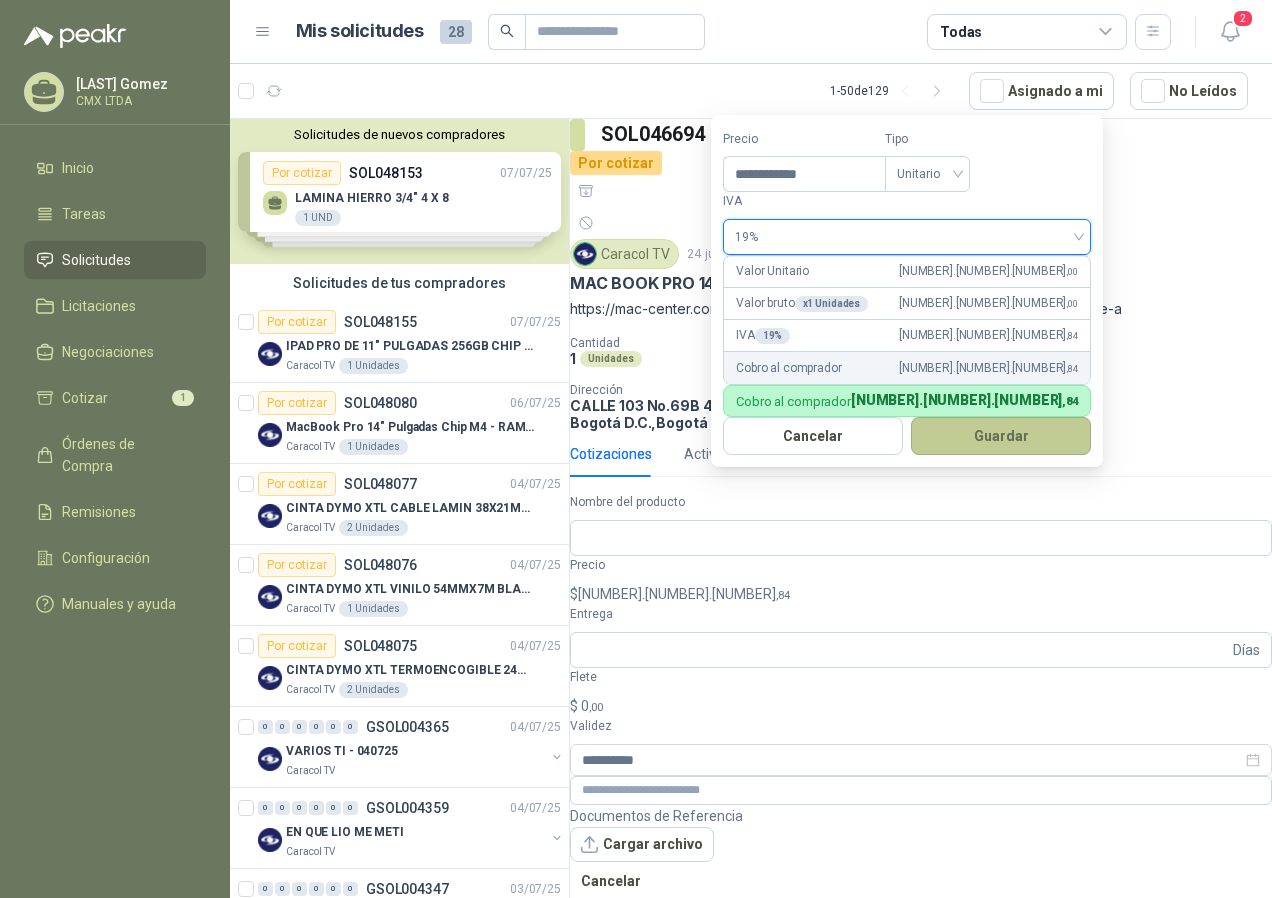 click on "Guardar" at bounding box center [1001, 436] 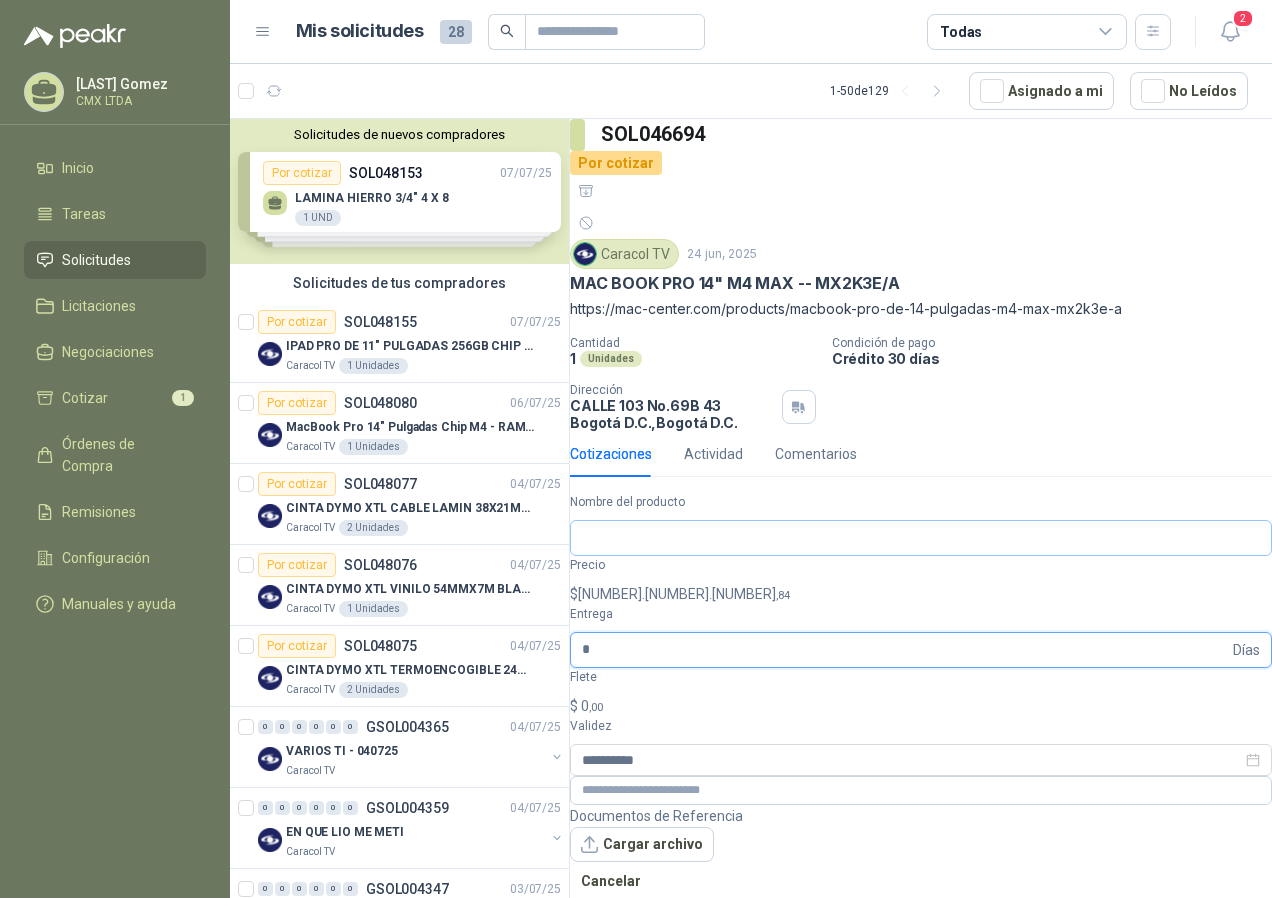 type on "*" 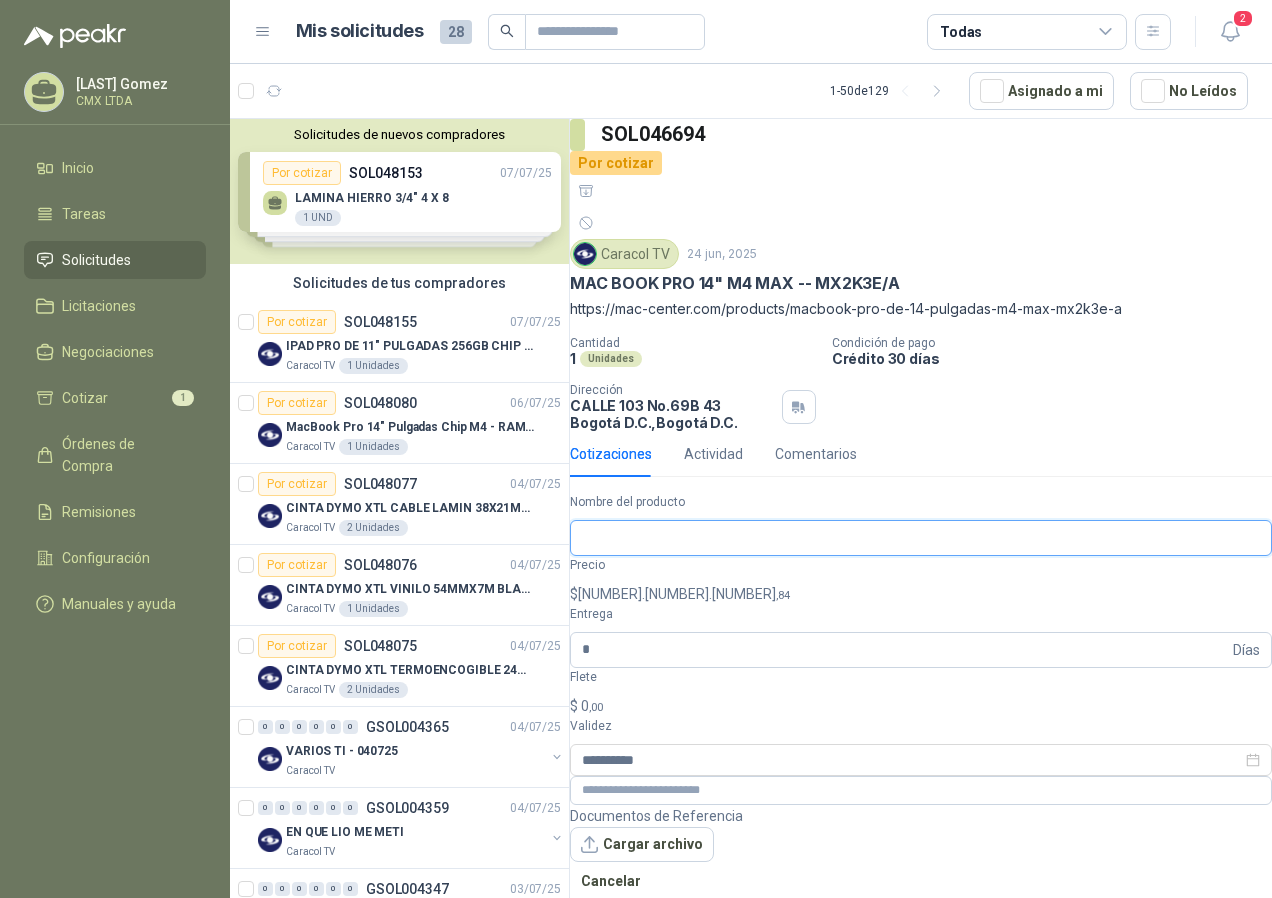 click on "Nombre del producto" at bounding box center [921, 538] 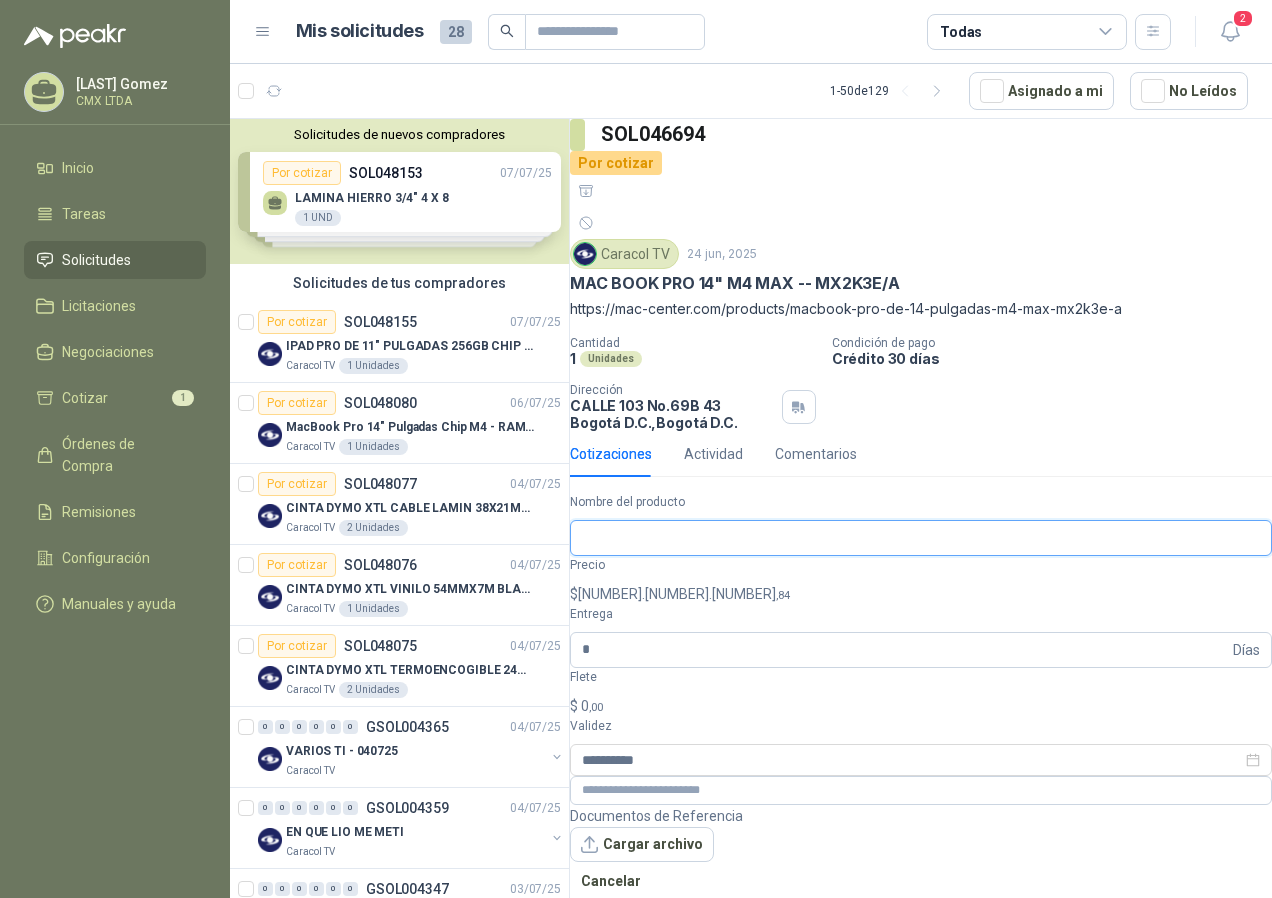 paste on "**********" 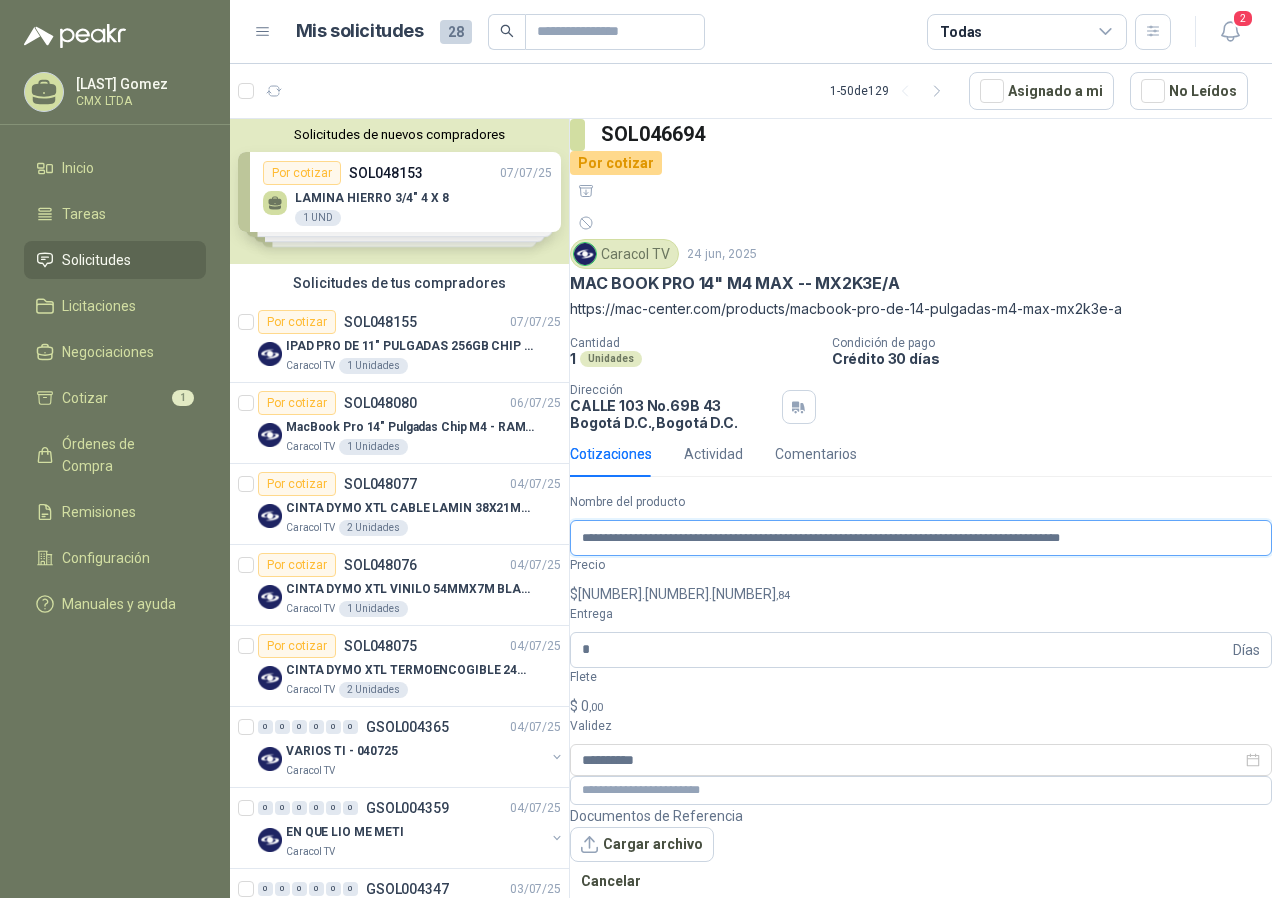 scroll, scrollTop: 0, scrollLeft: 343, axis: horizontal 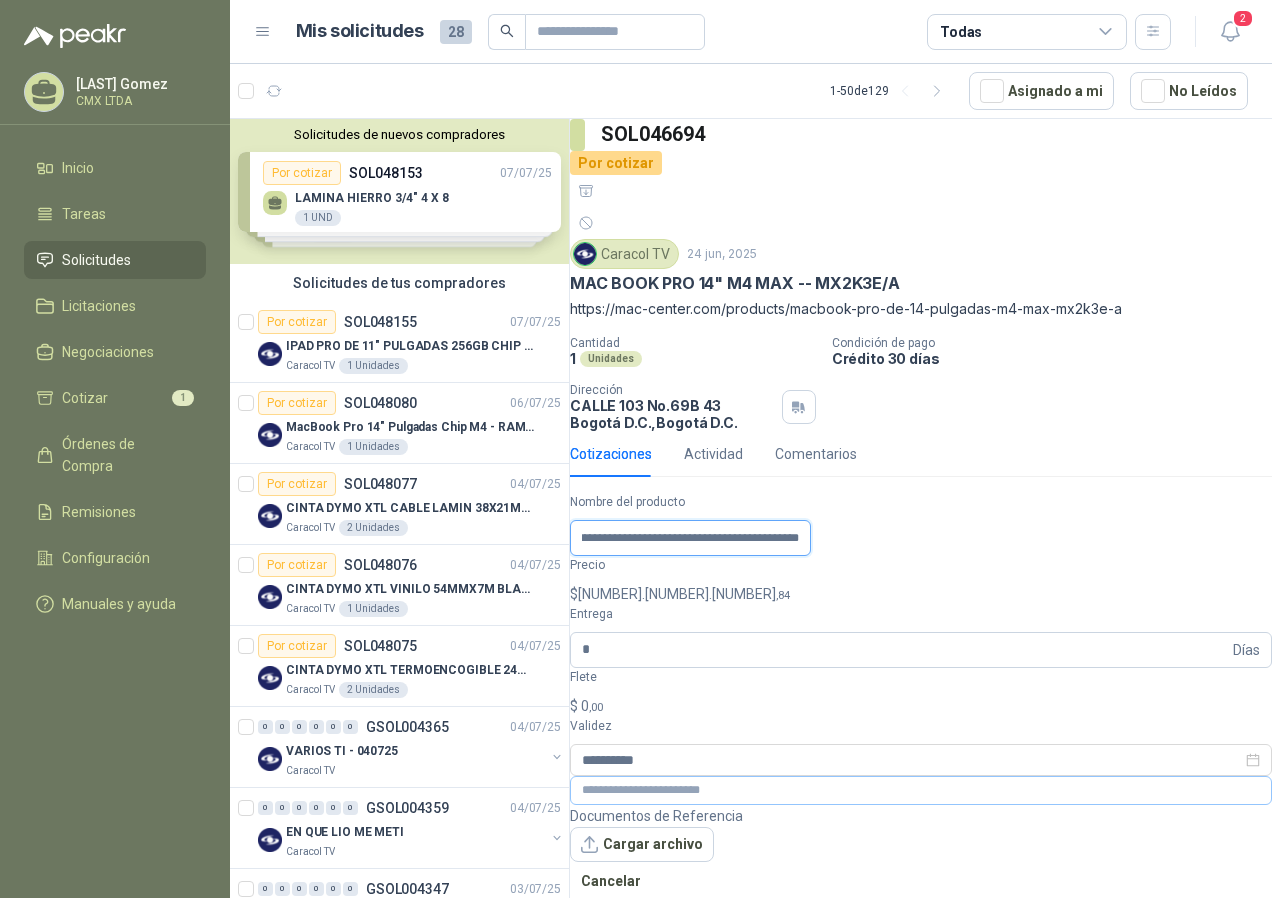 type on "**********" 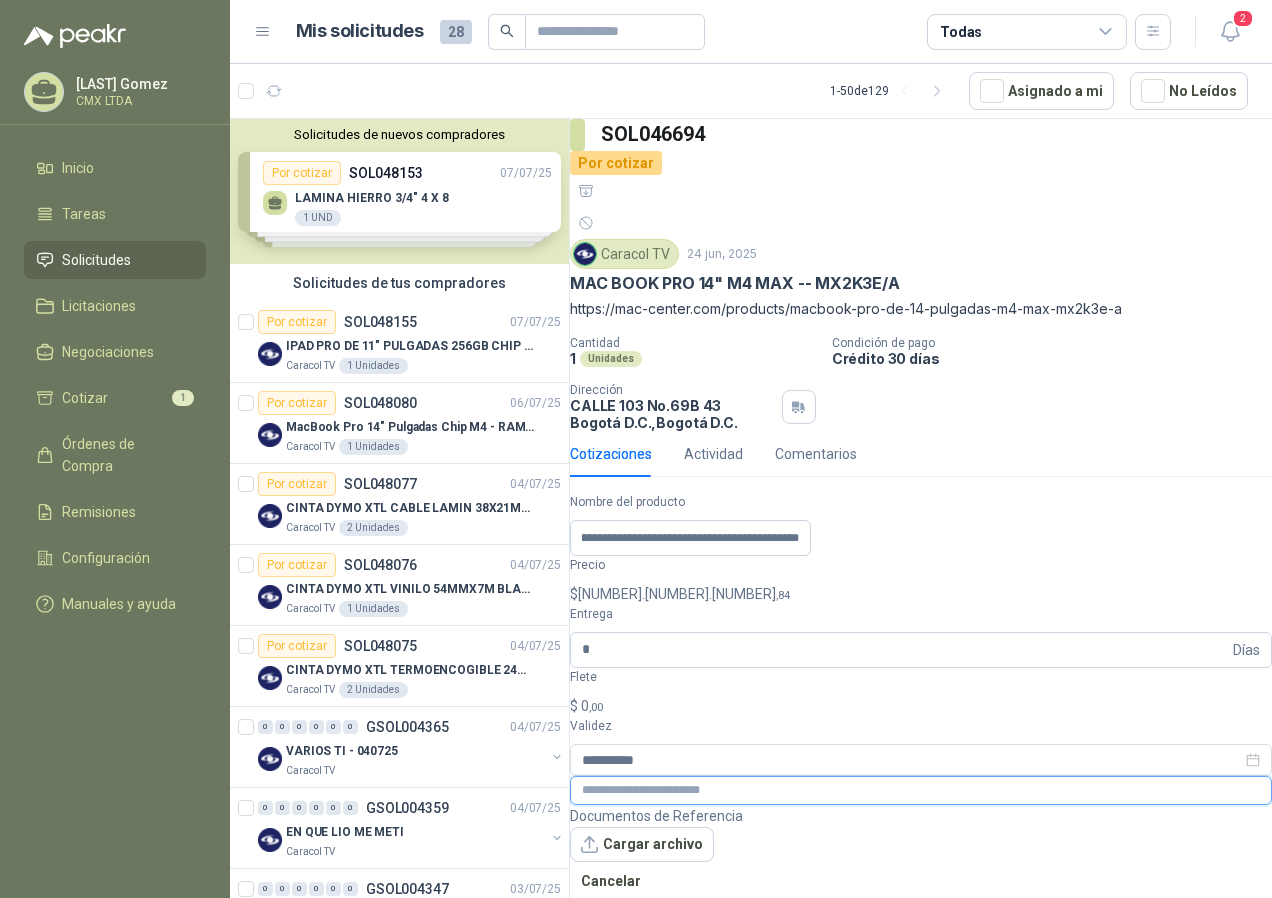 click at bounding box center (921, 790) 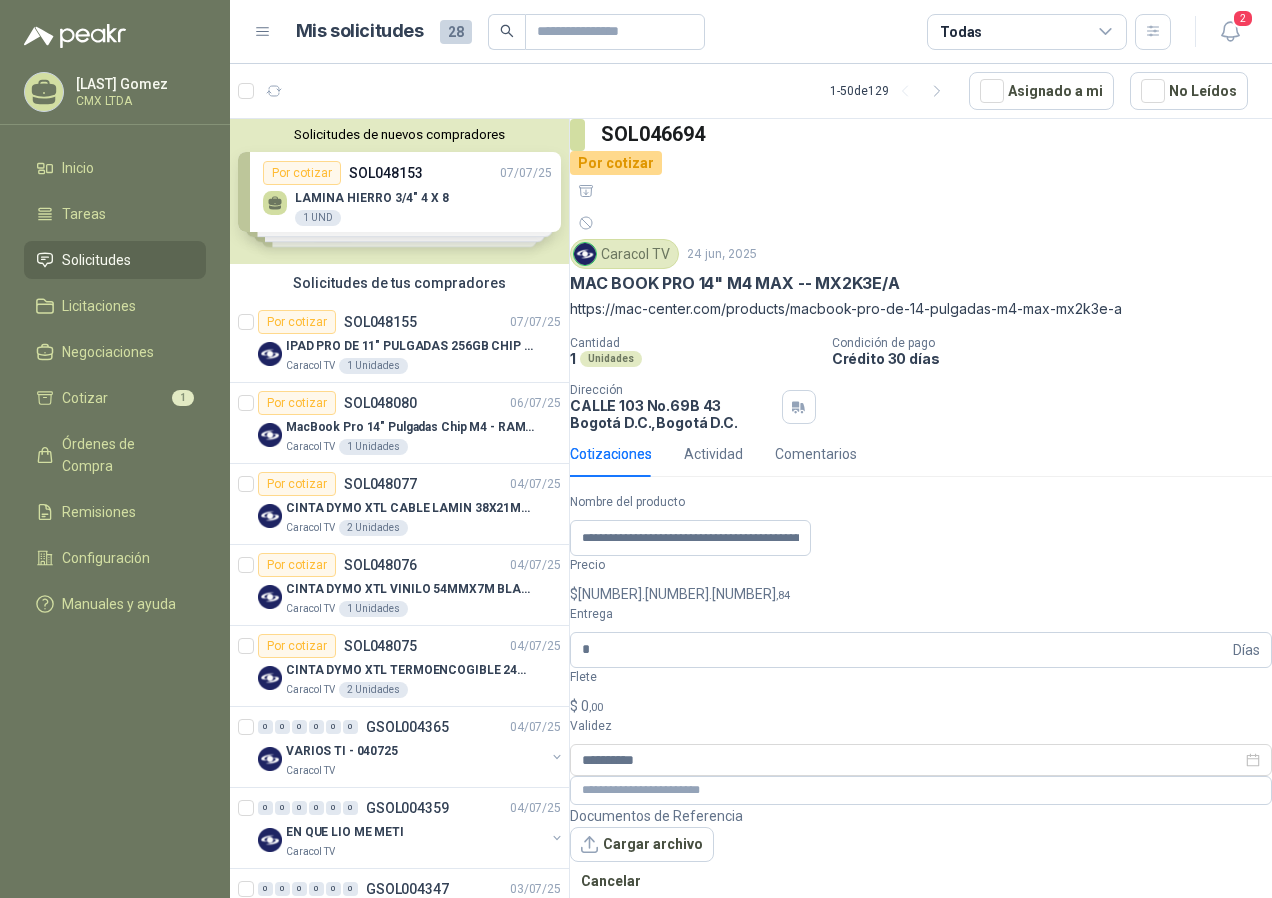 click on "Publicar Cotización" at bounding box center [647, 919] 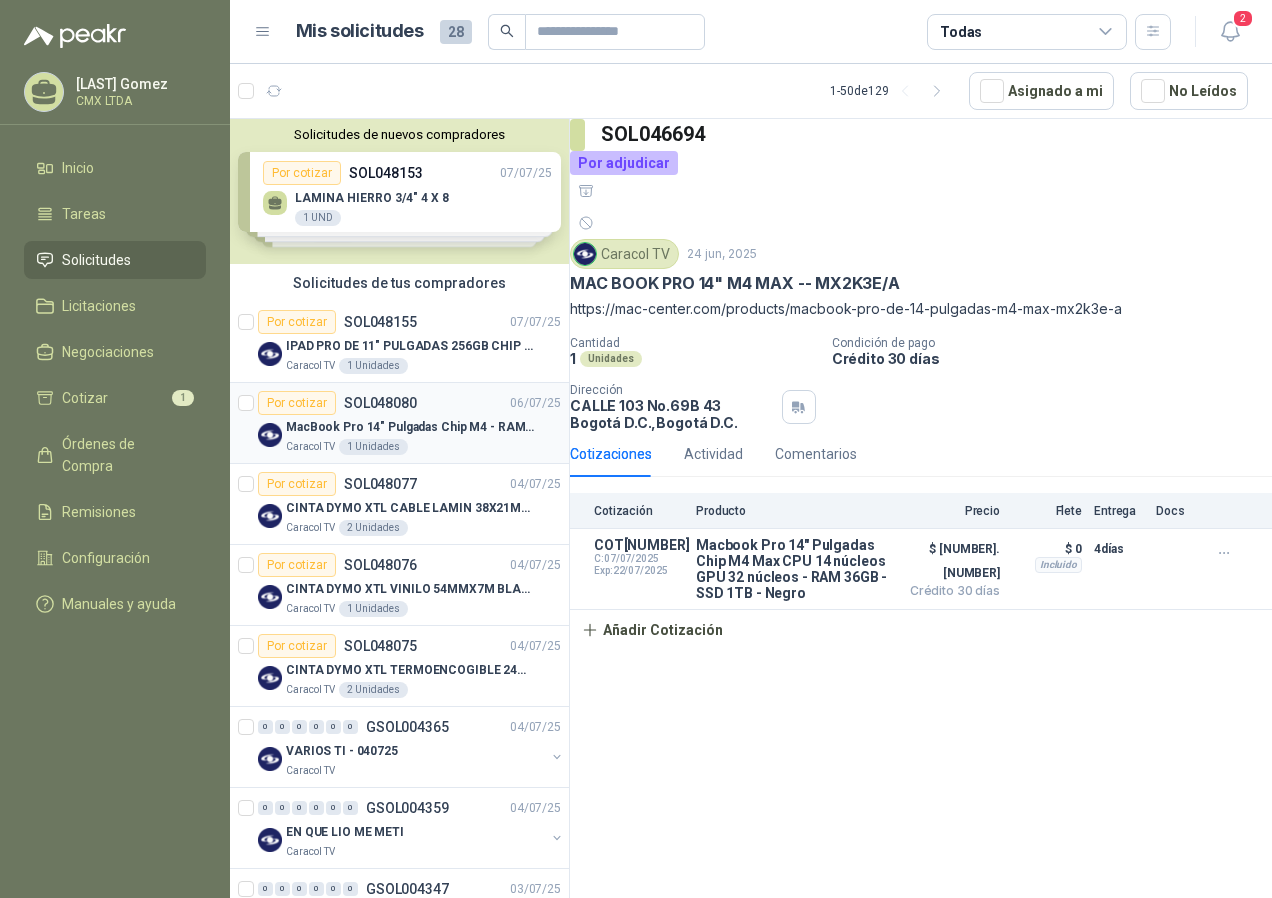 drag, startPoint x: 425, startPoint y: 422, endPoint x: 455, endPoint y: 443, distance: 36.619667 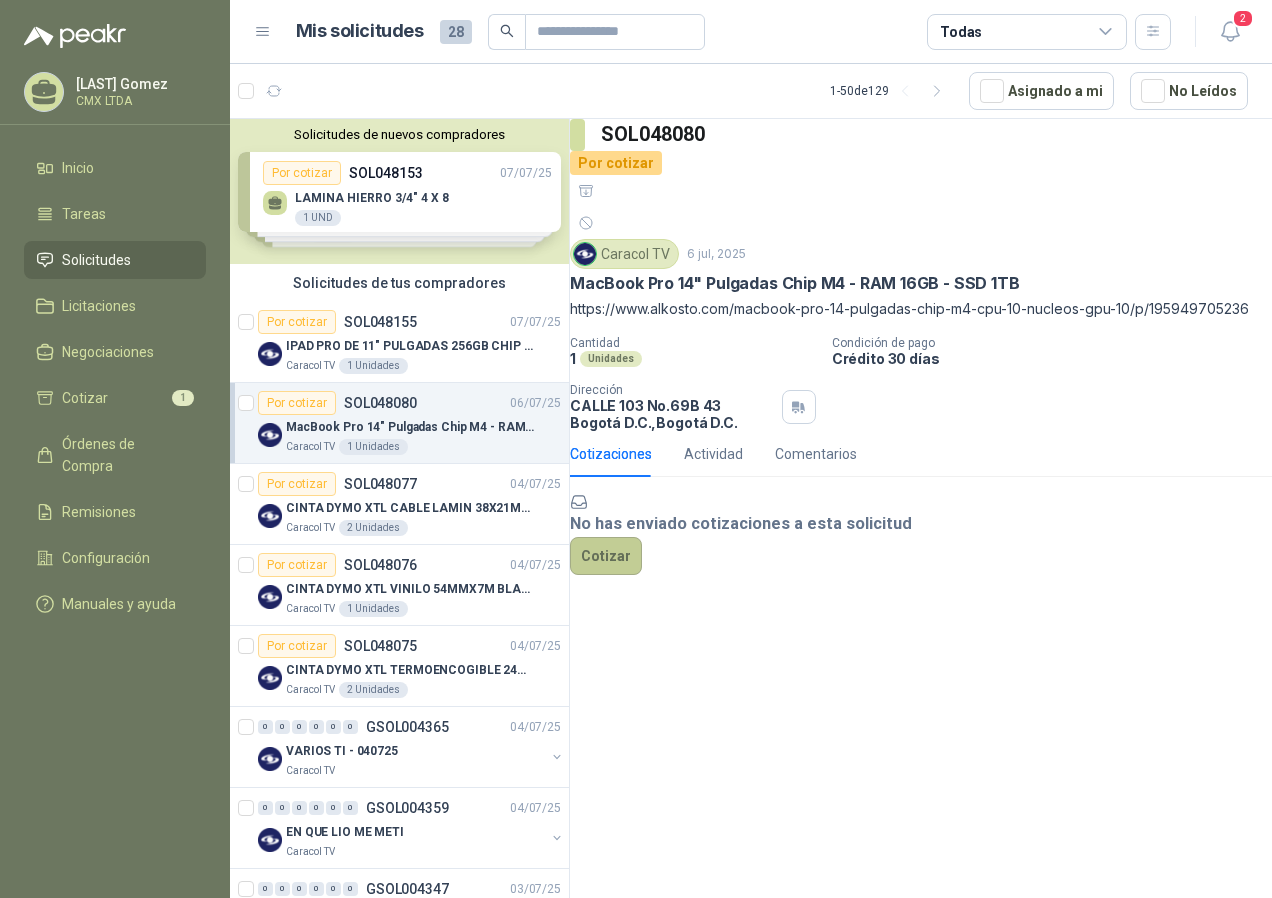 click on "Cotizar" at bounding box center (606, 556) 